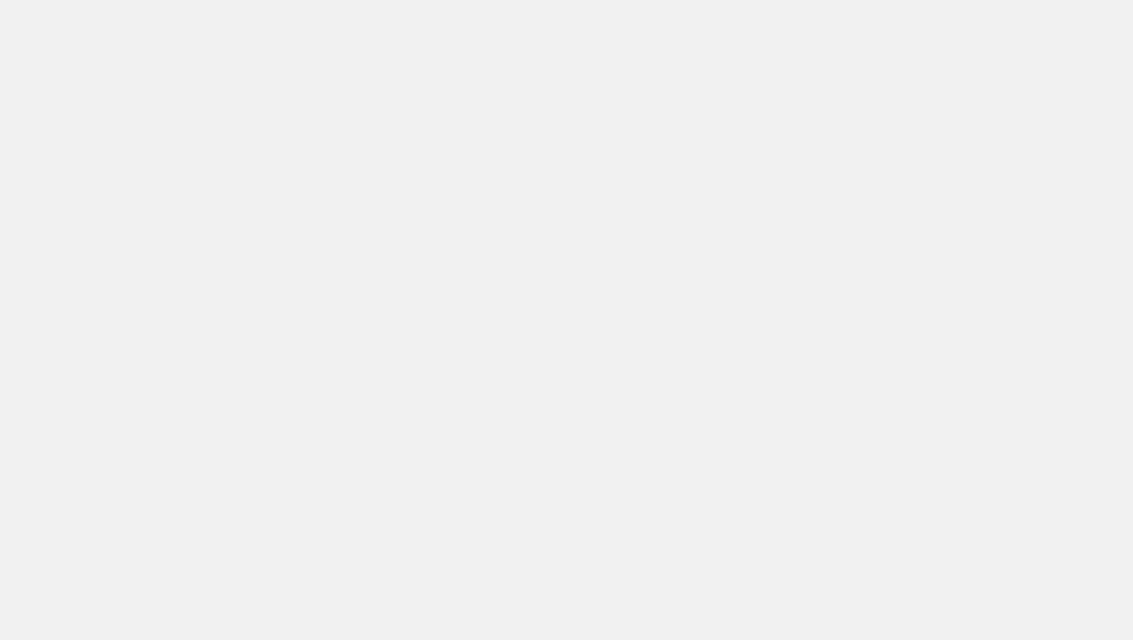 scroll, scrollTop: 0, scrollLeft: 0, axis: both 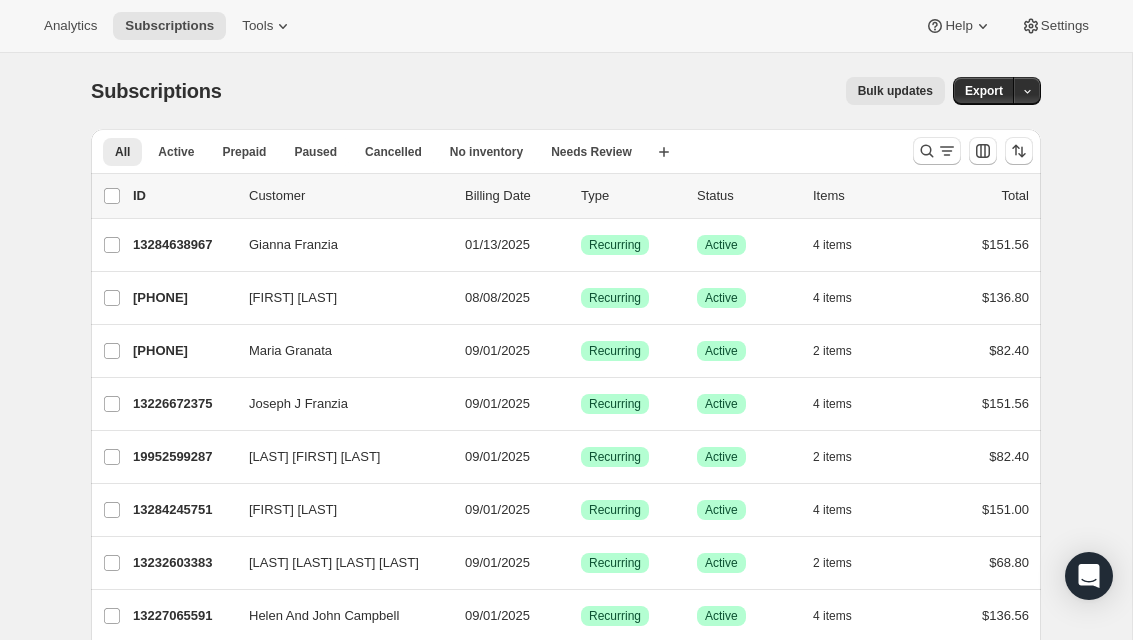click 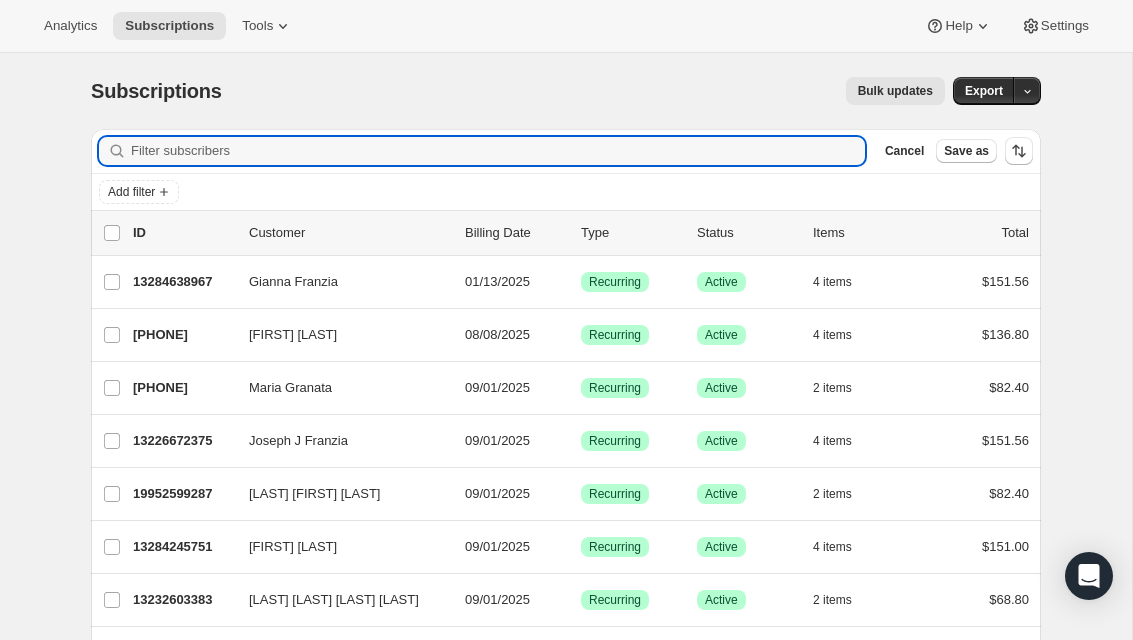 click on "Filter subscribers" at bounding box center [498, 151] 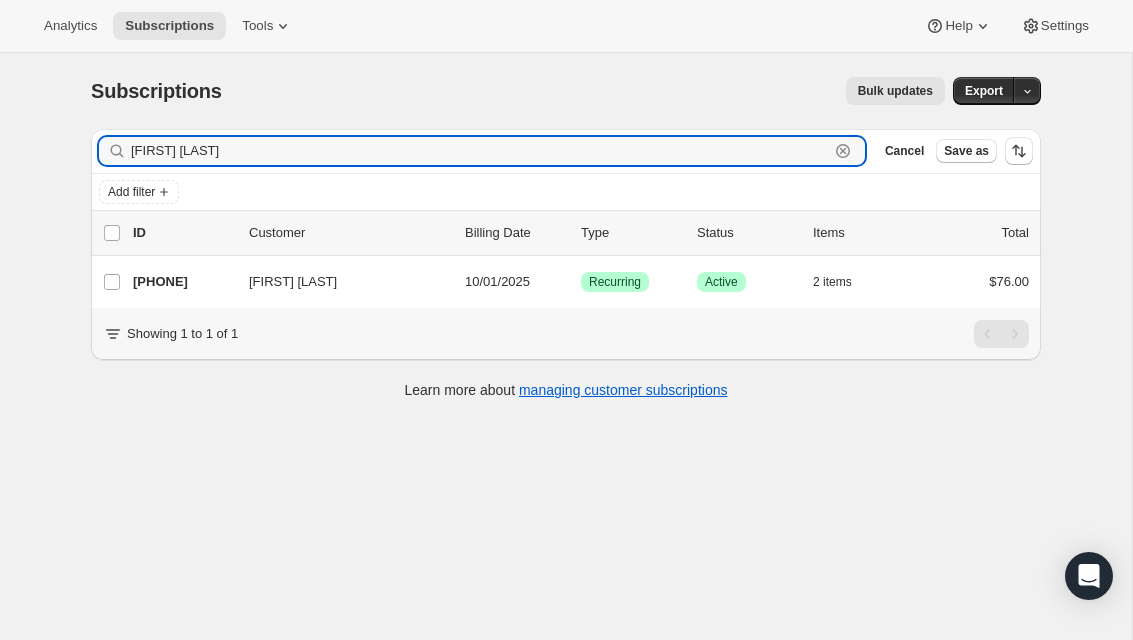 type on "[FIRST] [LAST]" 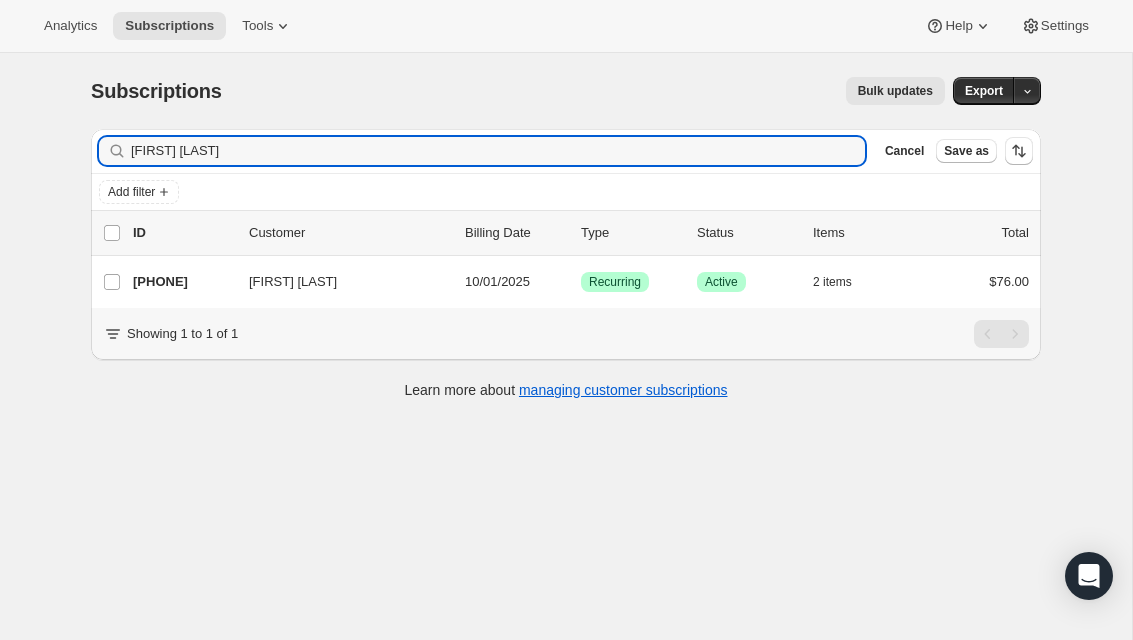 click on "[FIRST] [LAST]" at bounding box center [293, 282] 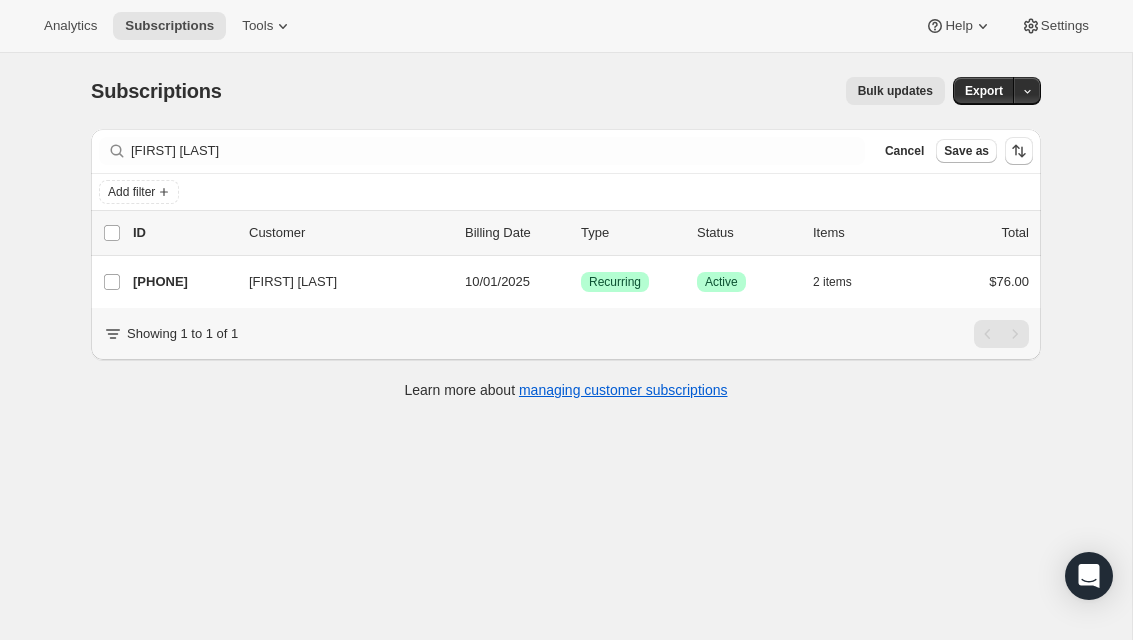 click on "[PHONE]" at bounding box center [183, 282] 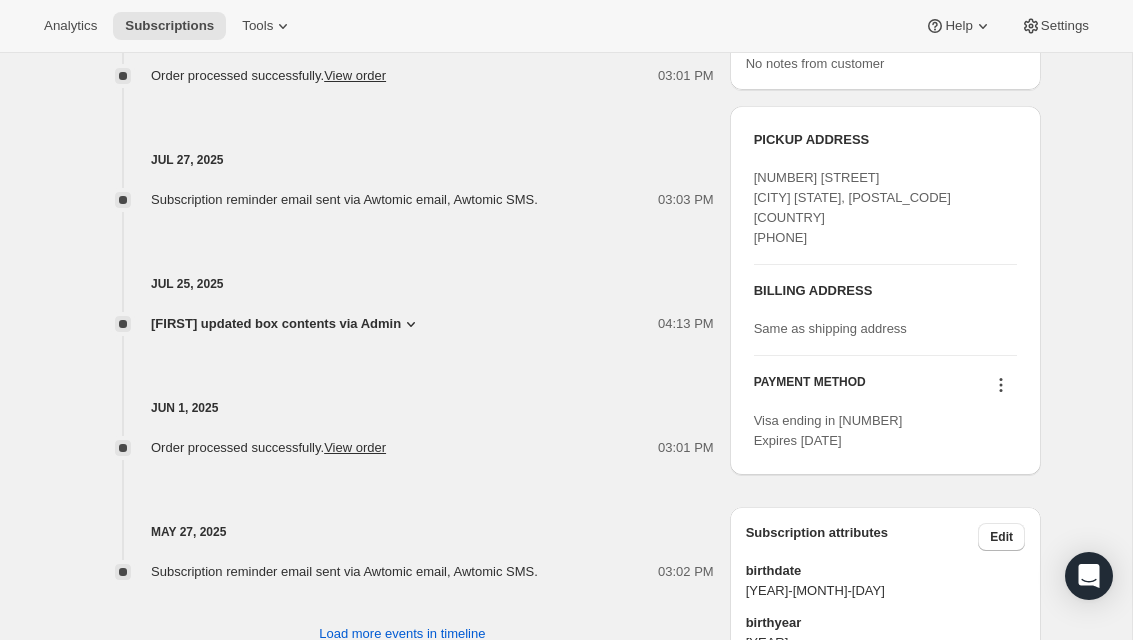 scroll, scrollTop: 967, scrollLeft: 0, axis: vertical 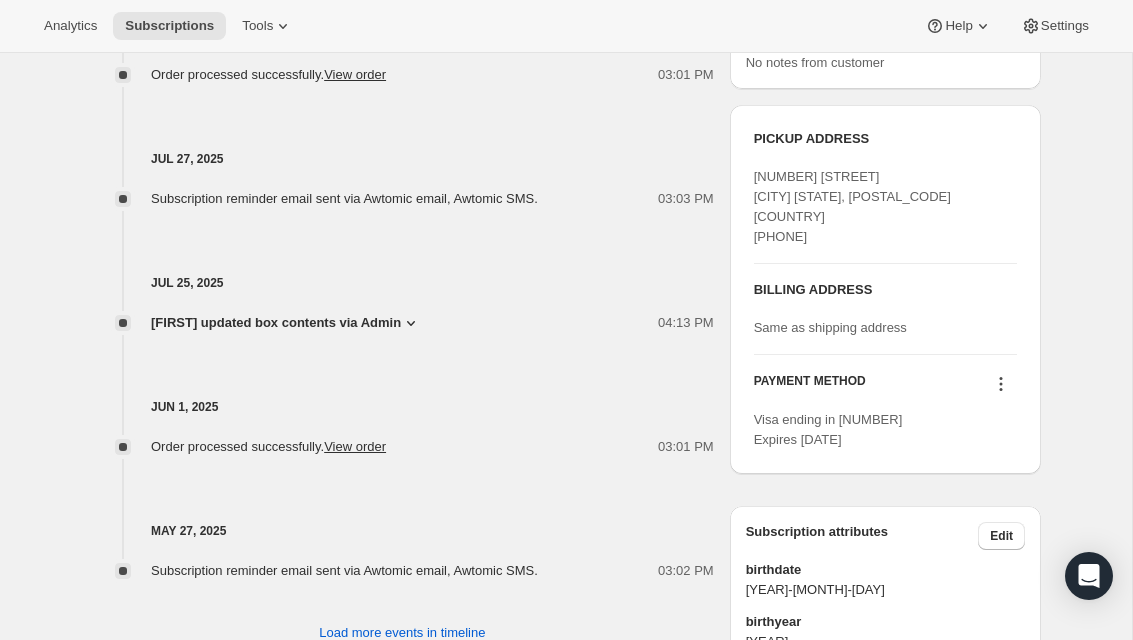 click 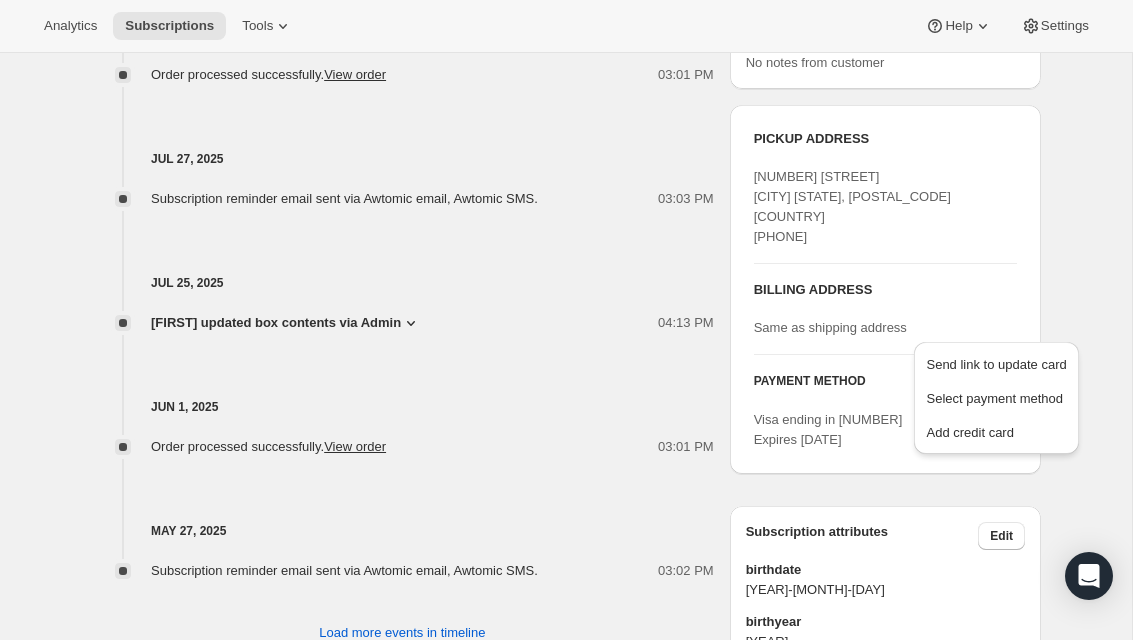 click on "Add credit card" at bounding box center (996, 433) 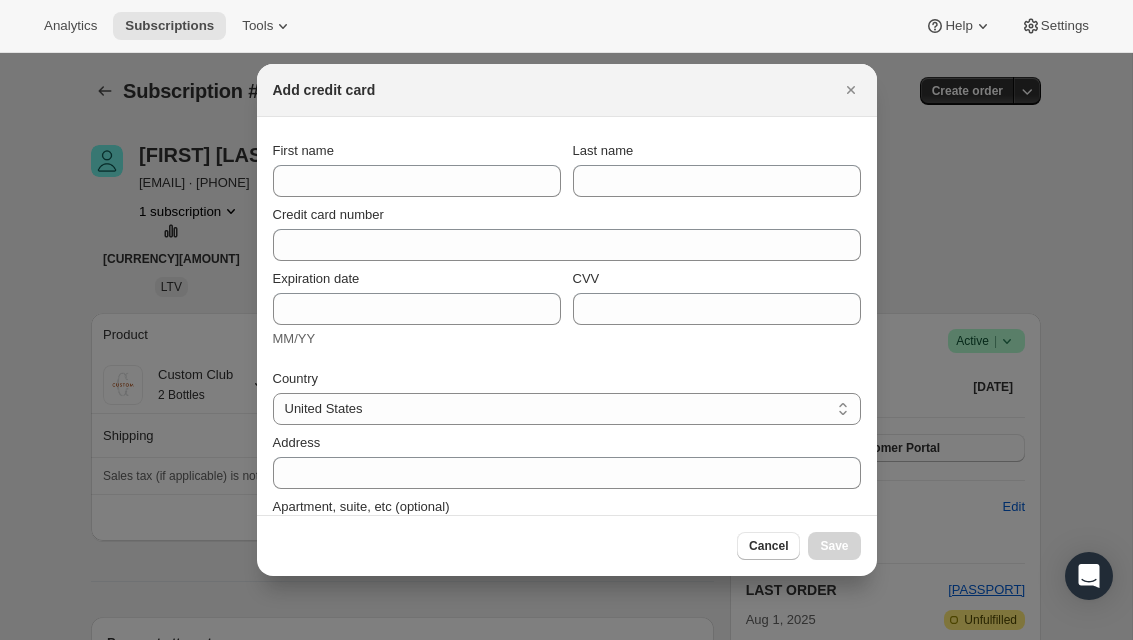 scroll, scrollTop: 0, scrollLeft: 0, axis: both 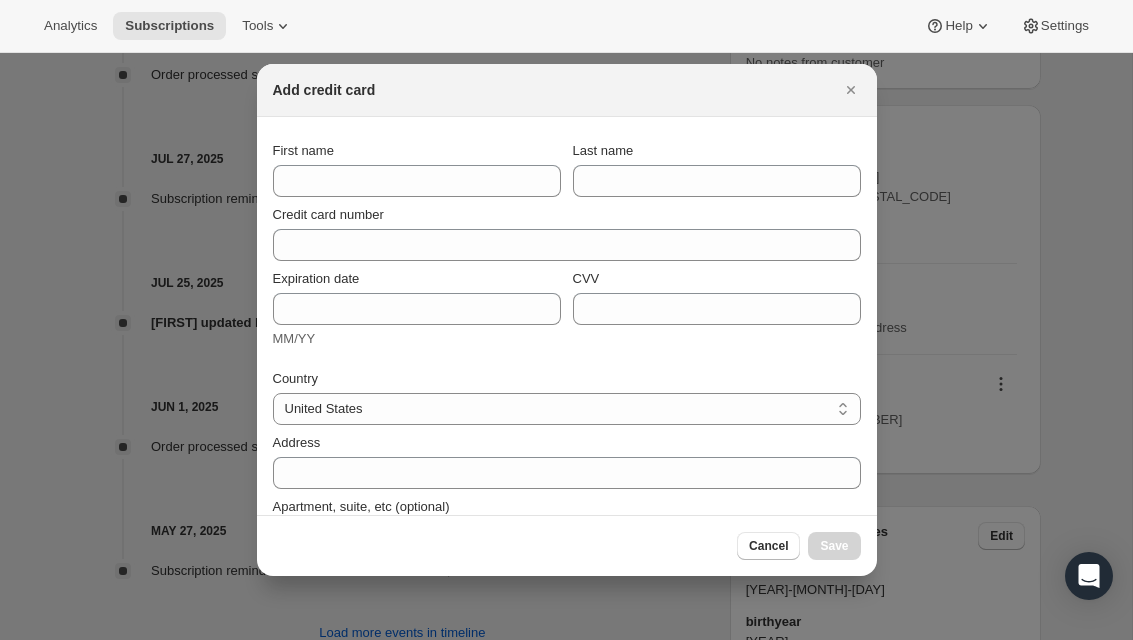 select on "CA" 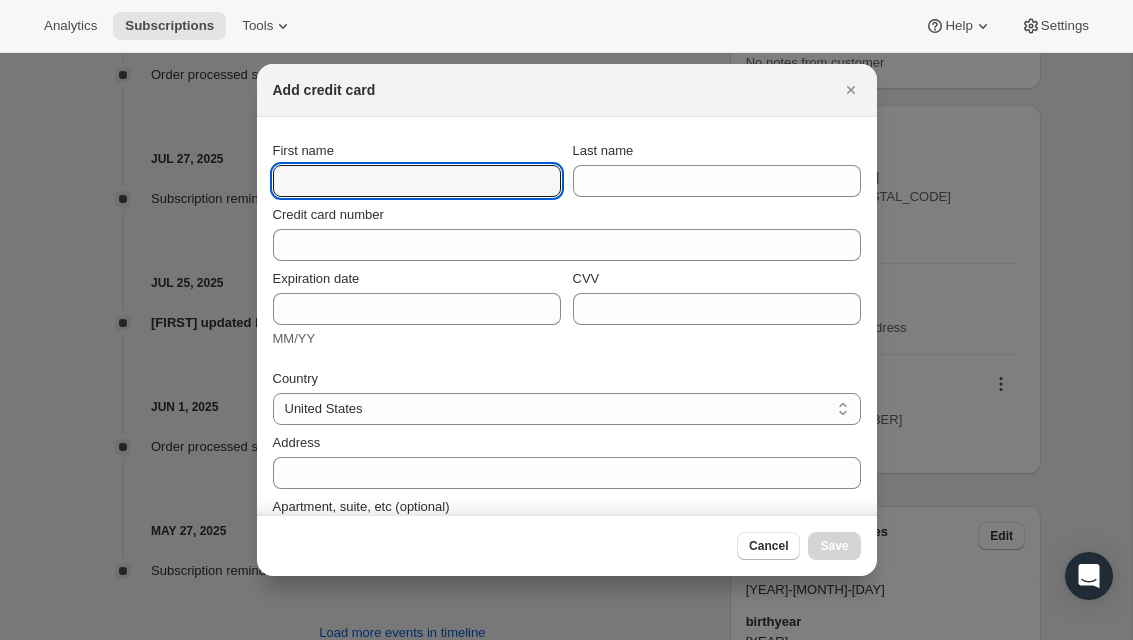 click on "First name" at bounding box center (417, 181) 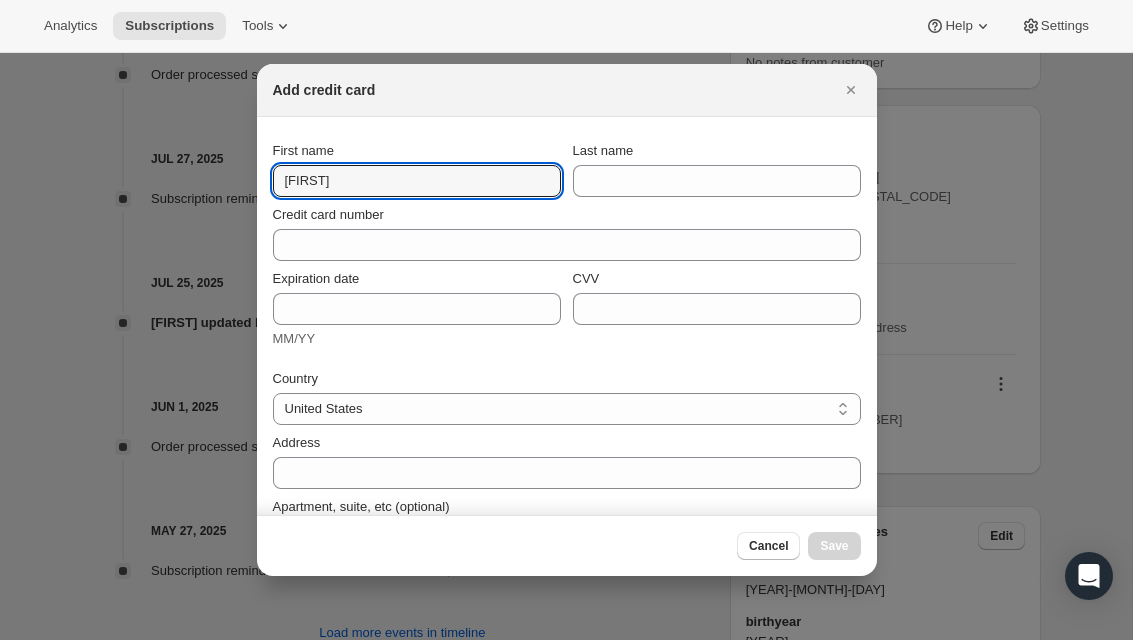 type on "[FIRST]" 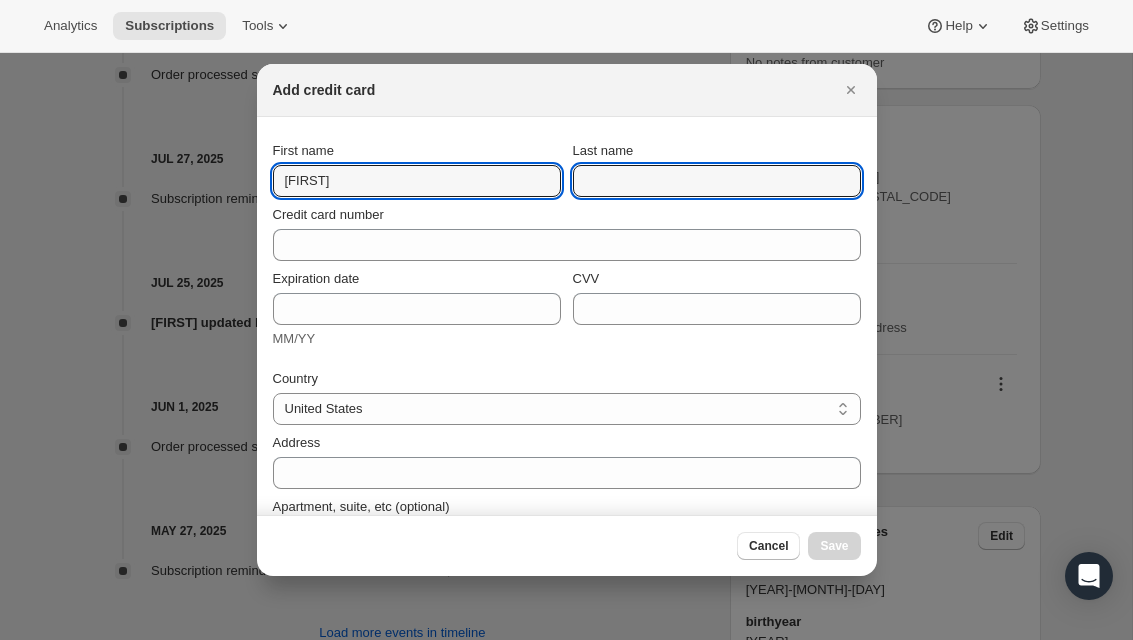 click on "Last name" at bounding box center [717, 181] 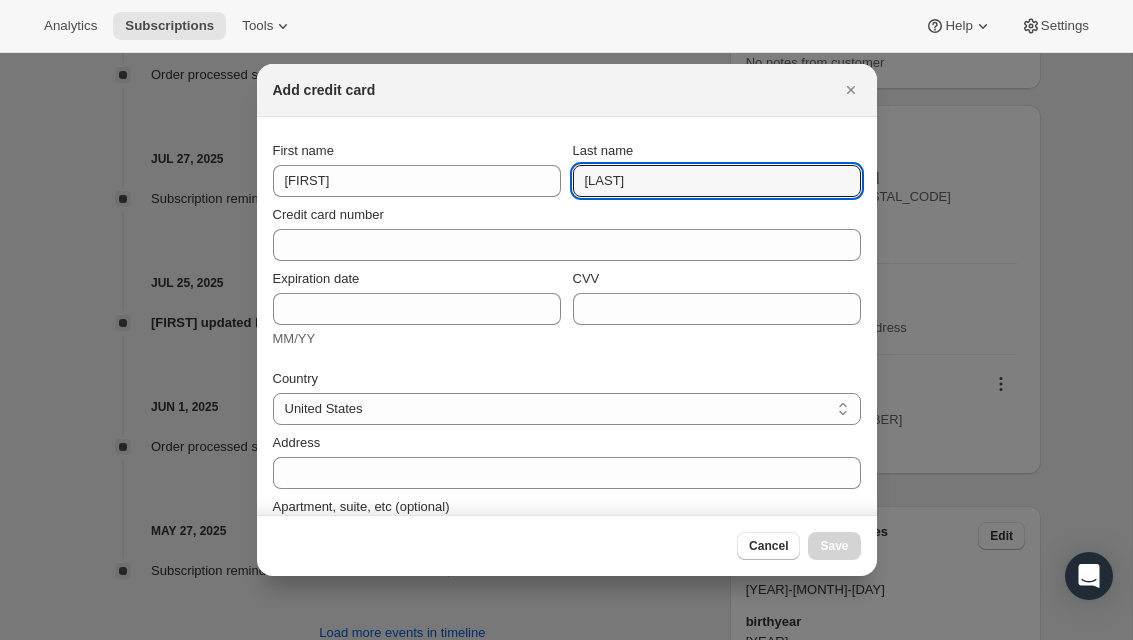 type on "[LAST]" 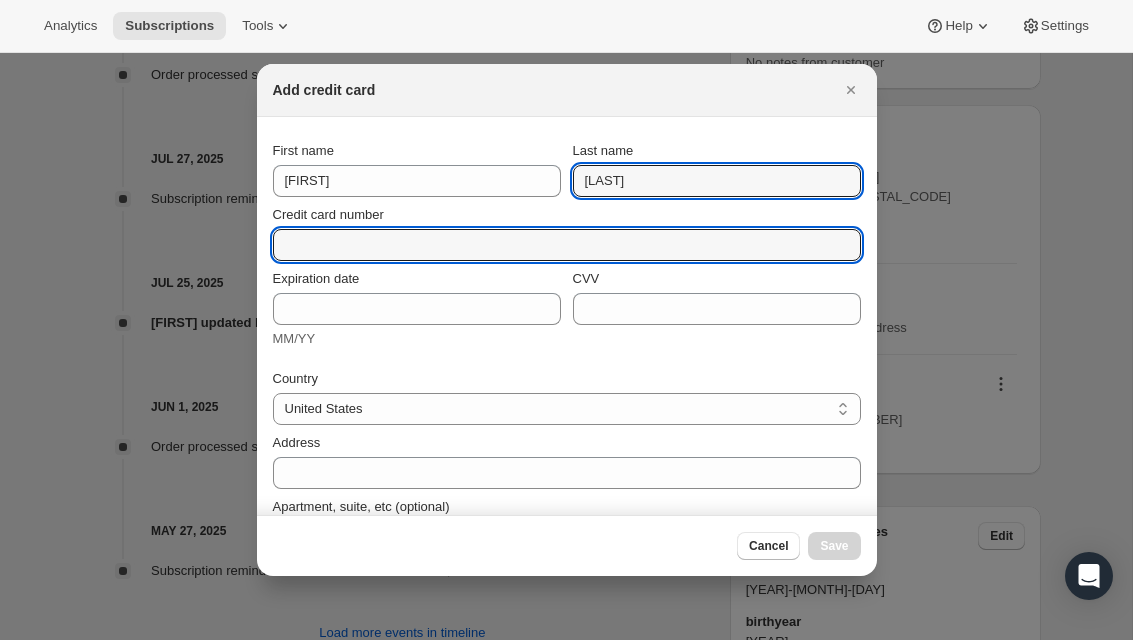 click on "Credit card number" at bounding box center (559, 245) 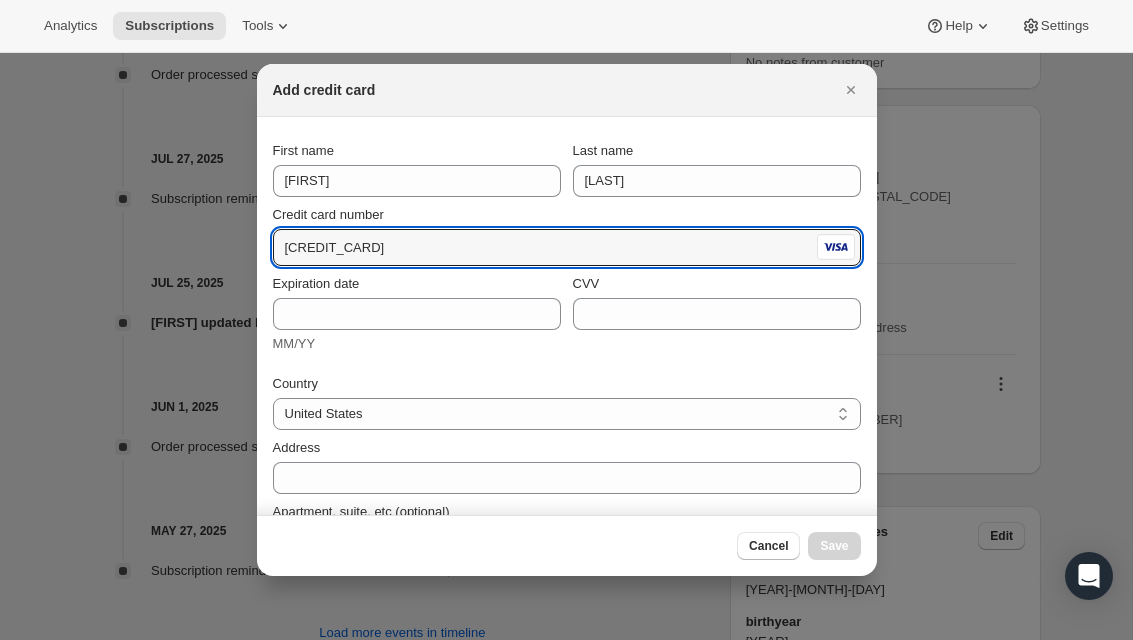 type on "[CREDIT_CARD]" 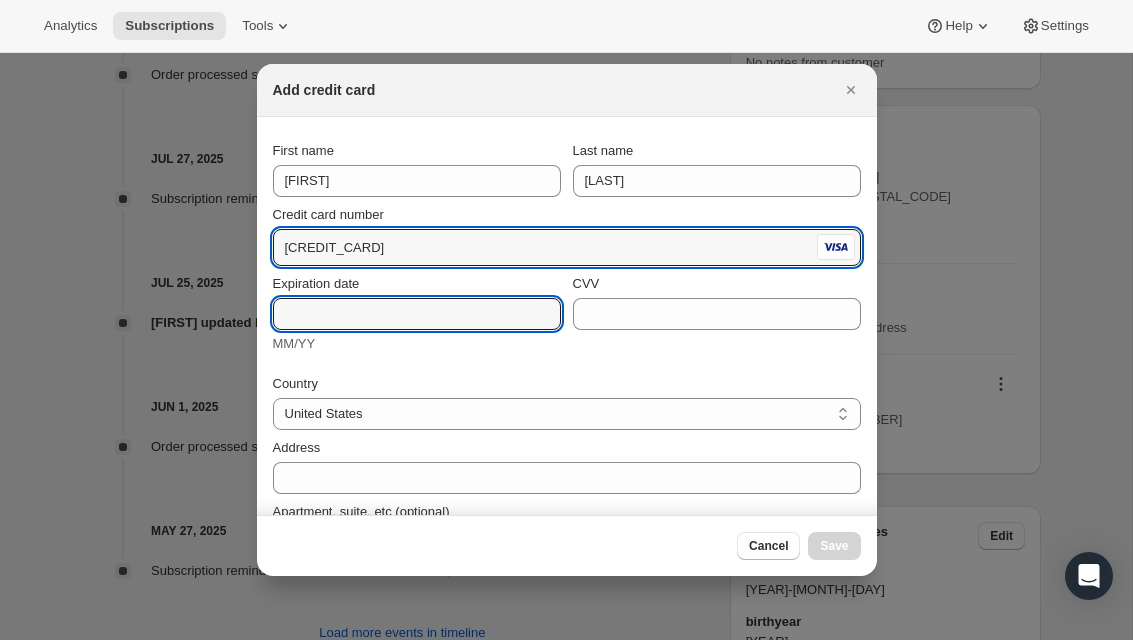 click on "Expiration date" at bounding box center [417, 314] 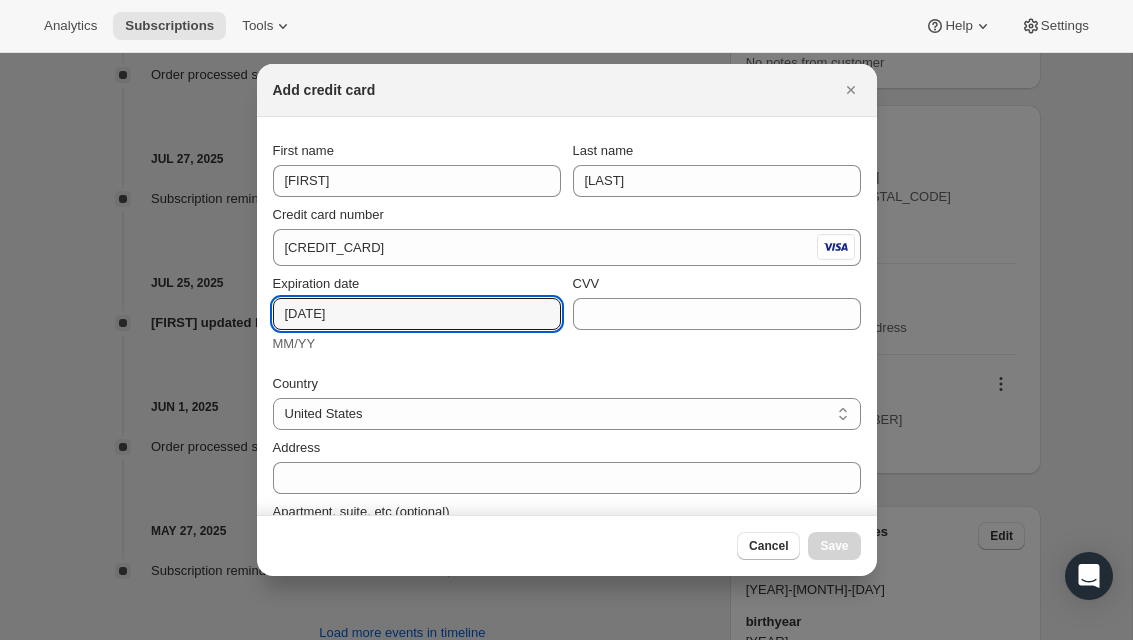 type on "[DATE]" 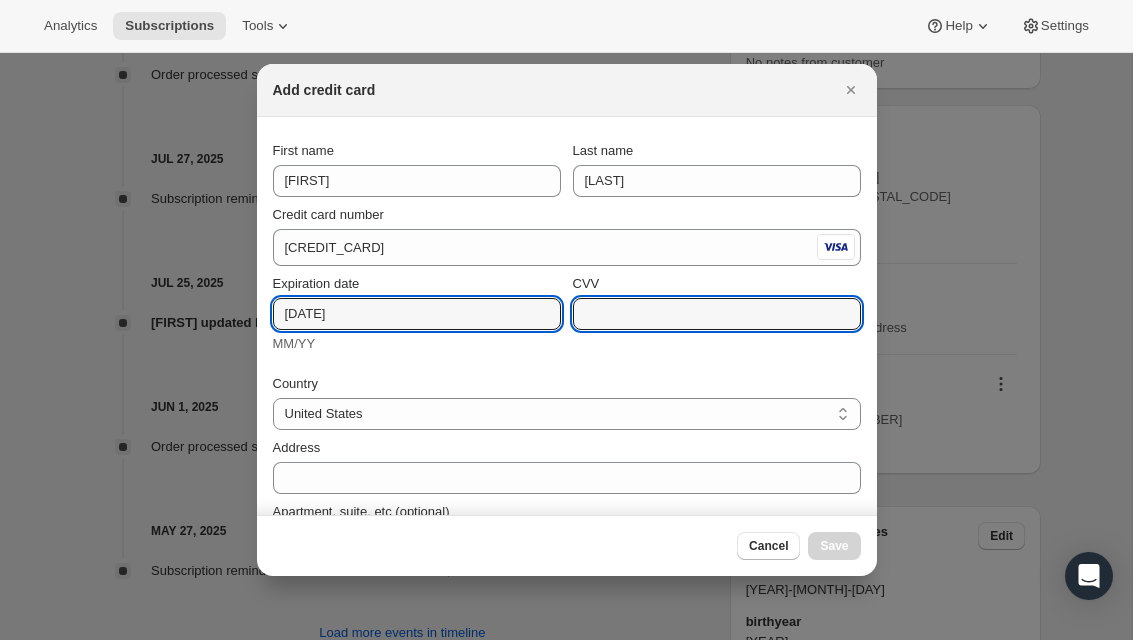 click on "CVV" at bounding box center (717, 314) 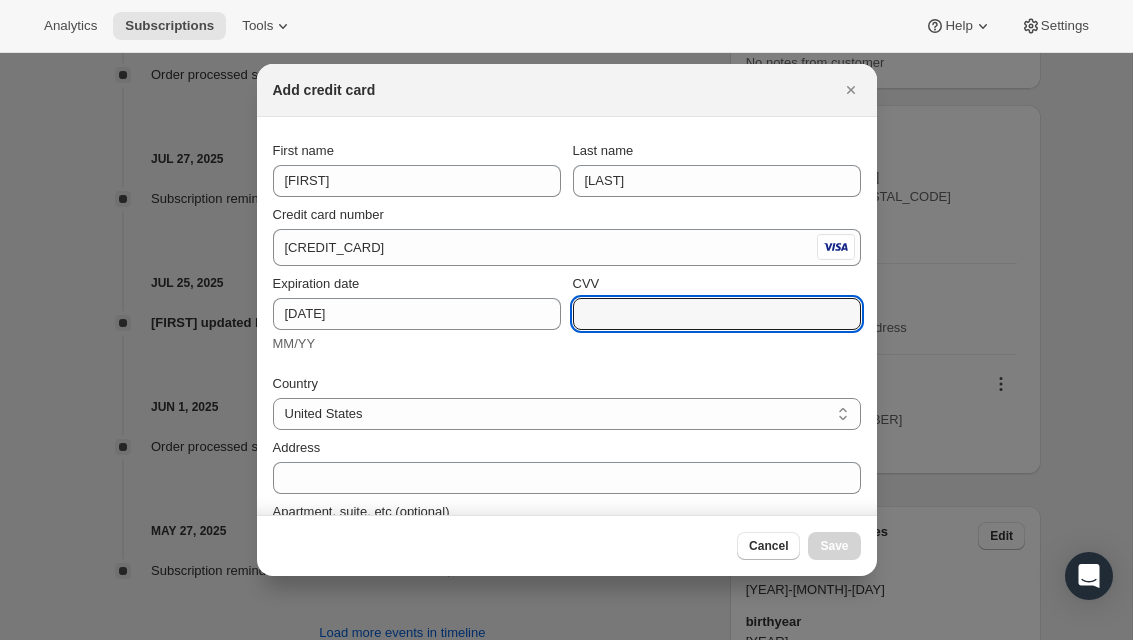 type on "8" 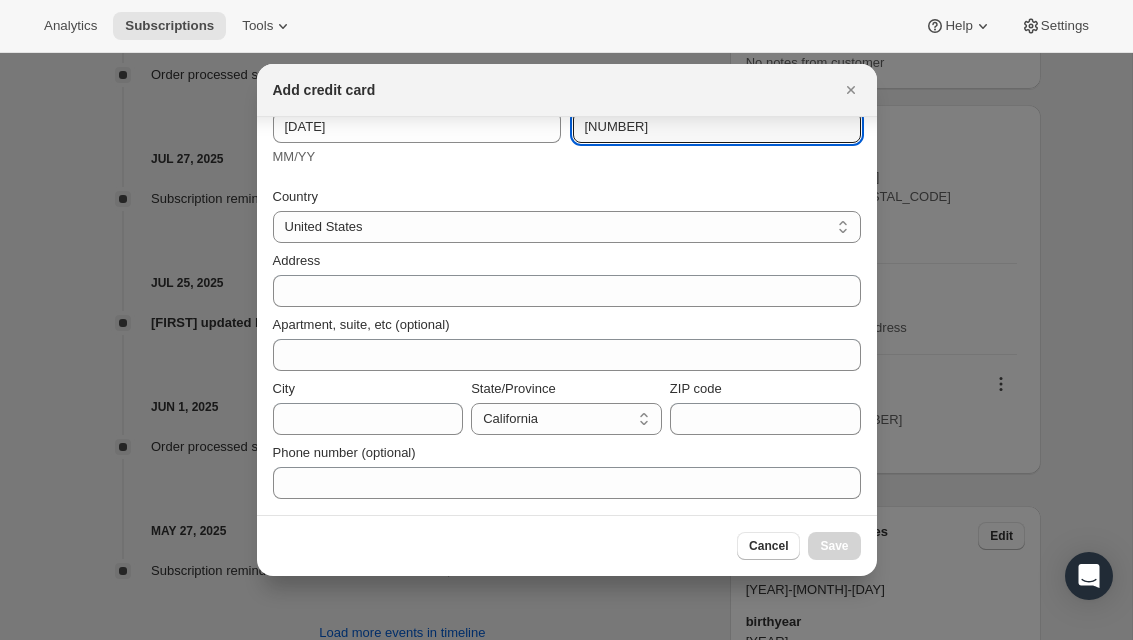 scroll, scrollTop: 187, scrollLeft: 0, axis: vertical 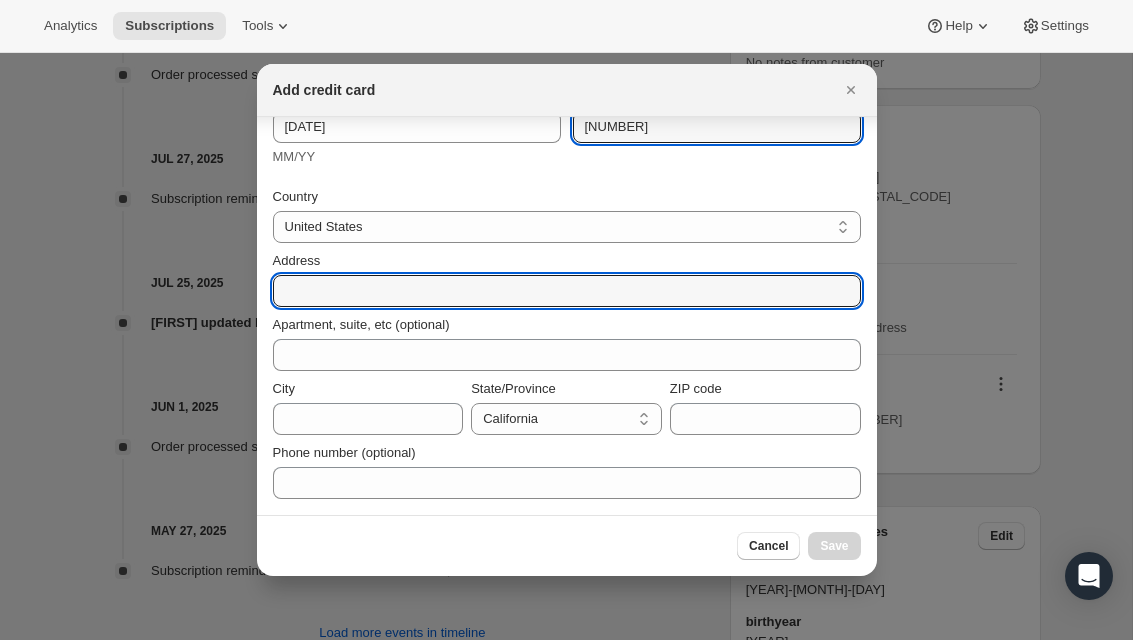 click on "Address" at bounding box center [567, 291] 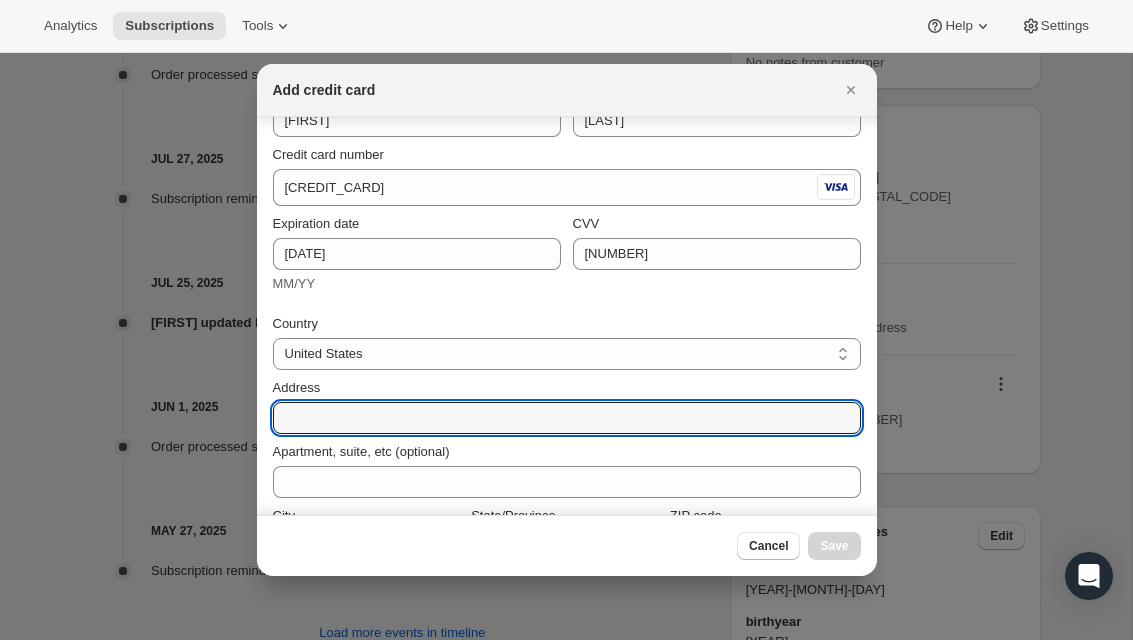 scroll, scrollTop: 72, scrollLeft: 0, axis: vertical 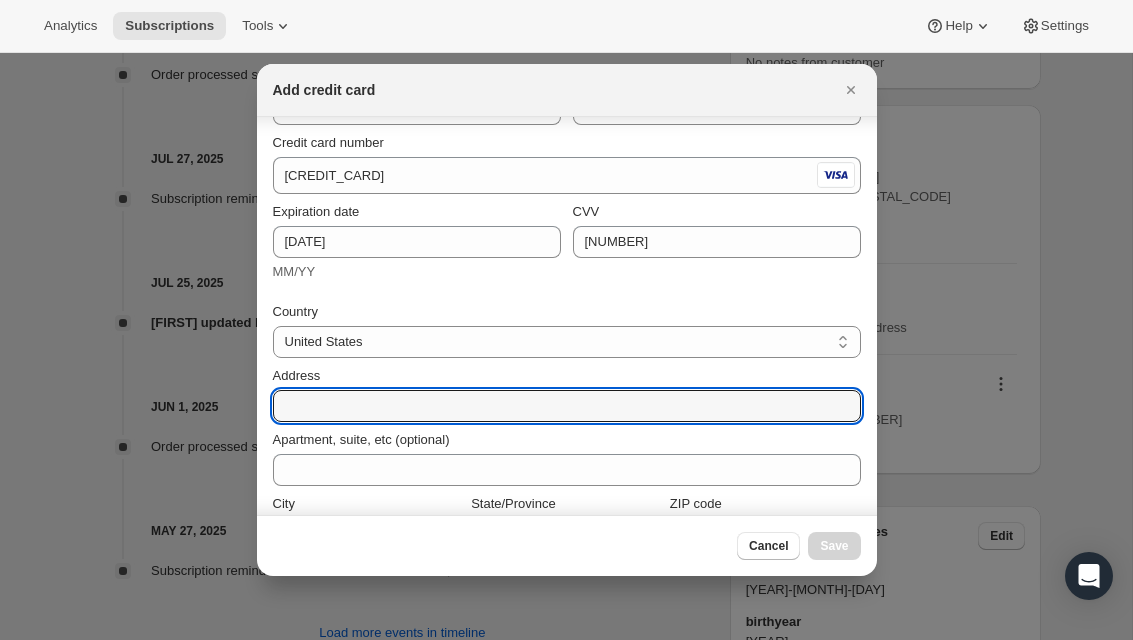 click at bounding box center [566, 320] 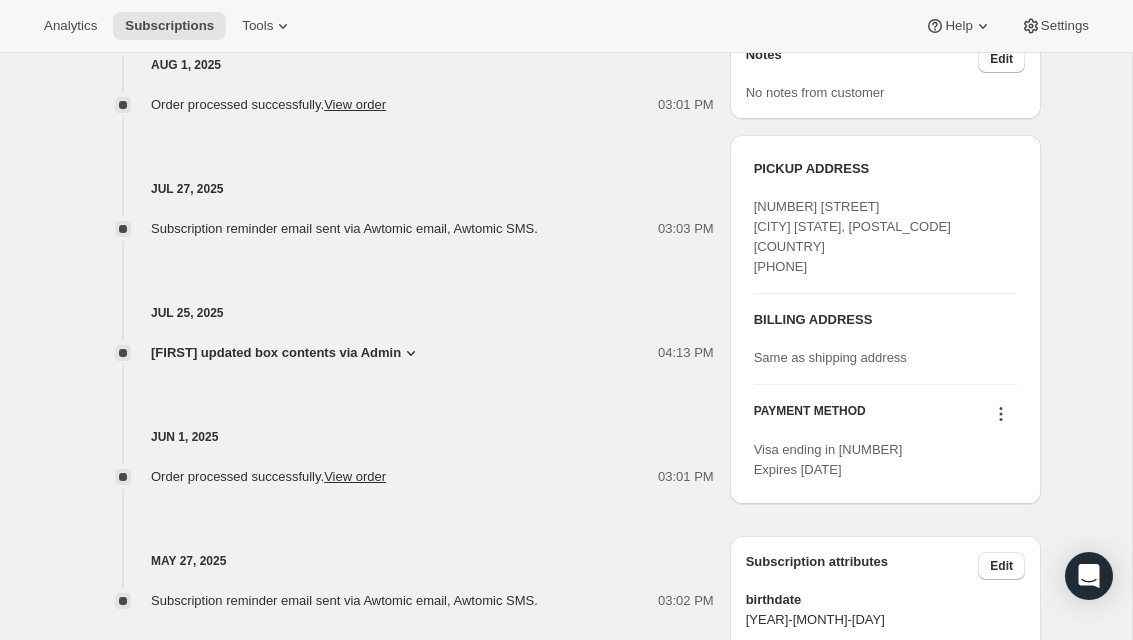 scroll, scrollTop: 940, scrollLeft: 0, axis: vertical 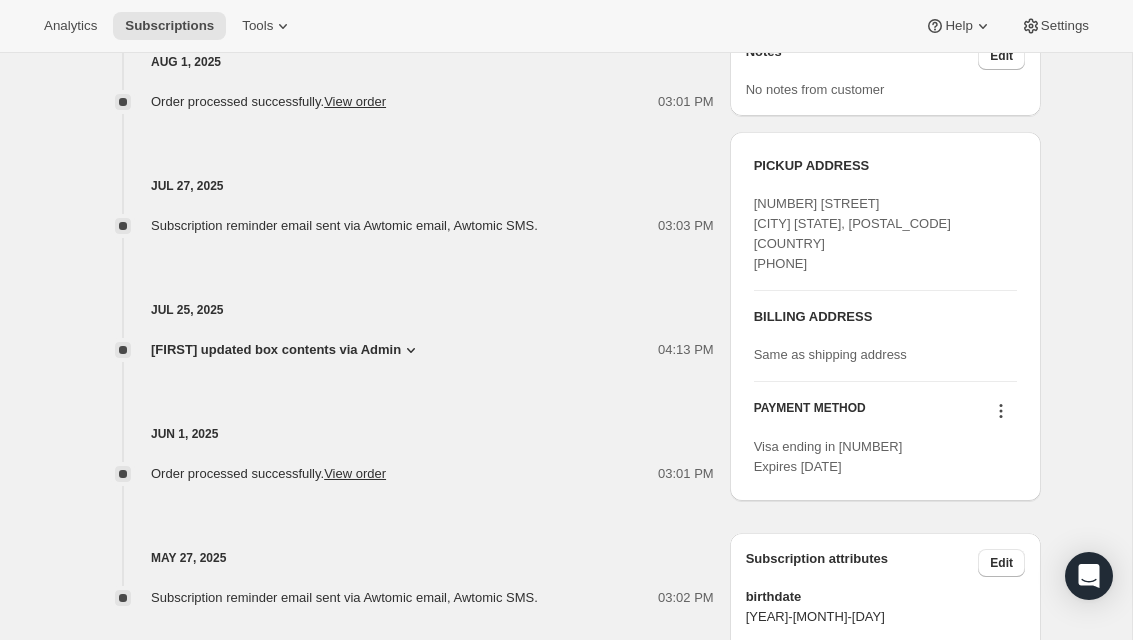 click on "BILLING ADDRESS Same as shipping address" at bounding box center [885, 336] 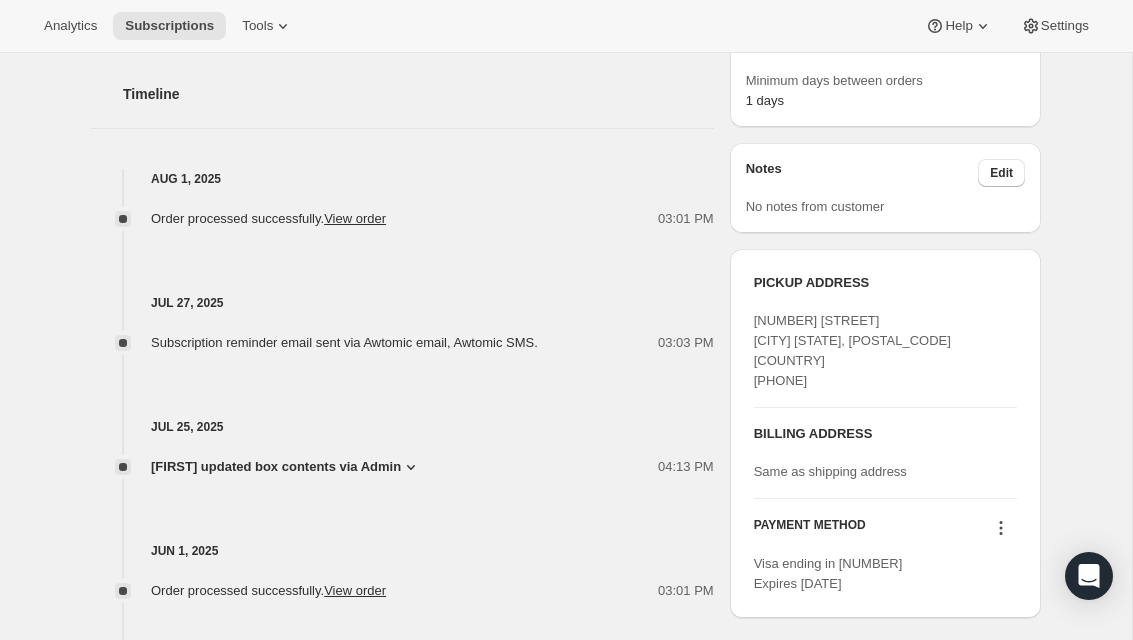 scroll, scrollTop: 832, scrollLeft: 0, axis: vertical 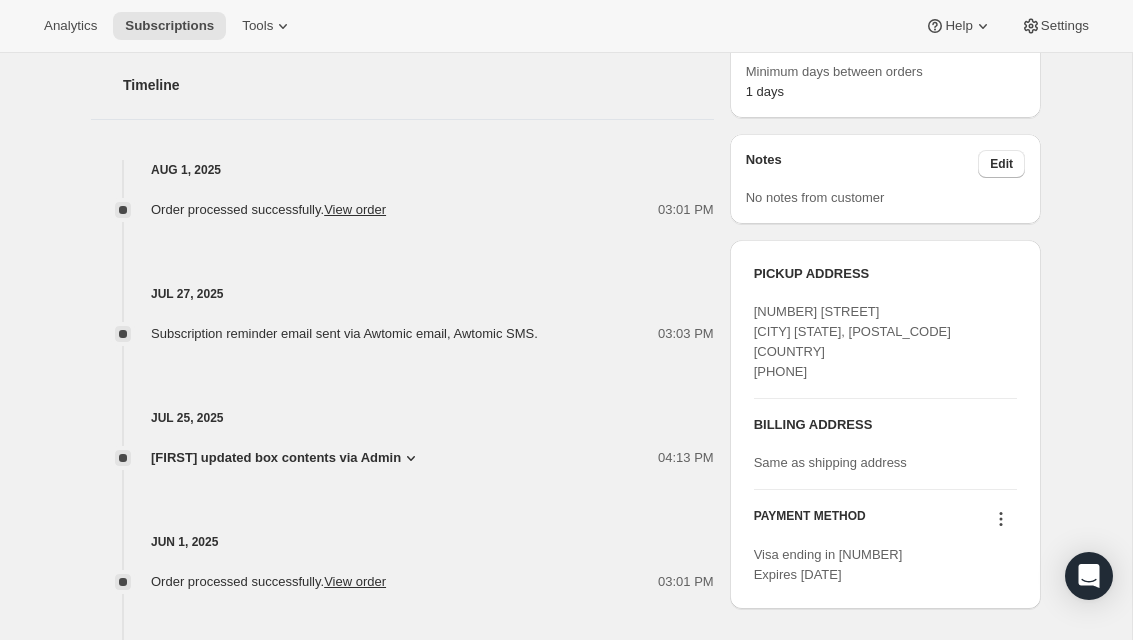 click on "Same as shipping address" at bounding box center (885, 463) 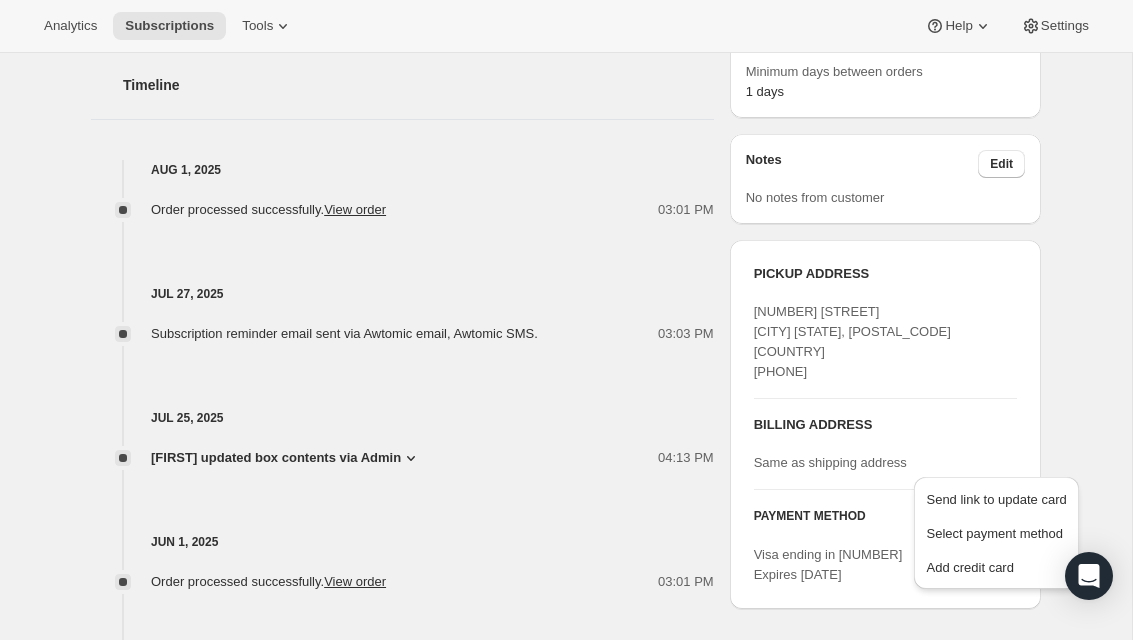 click on "Add credit card" at bounding box center (969, 567) 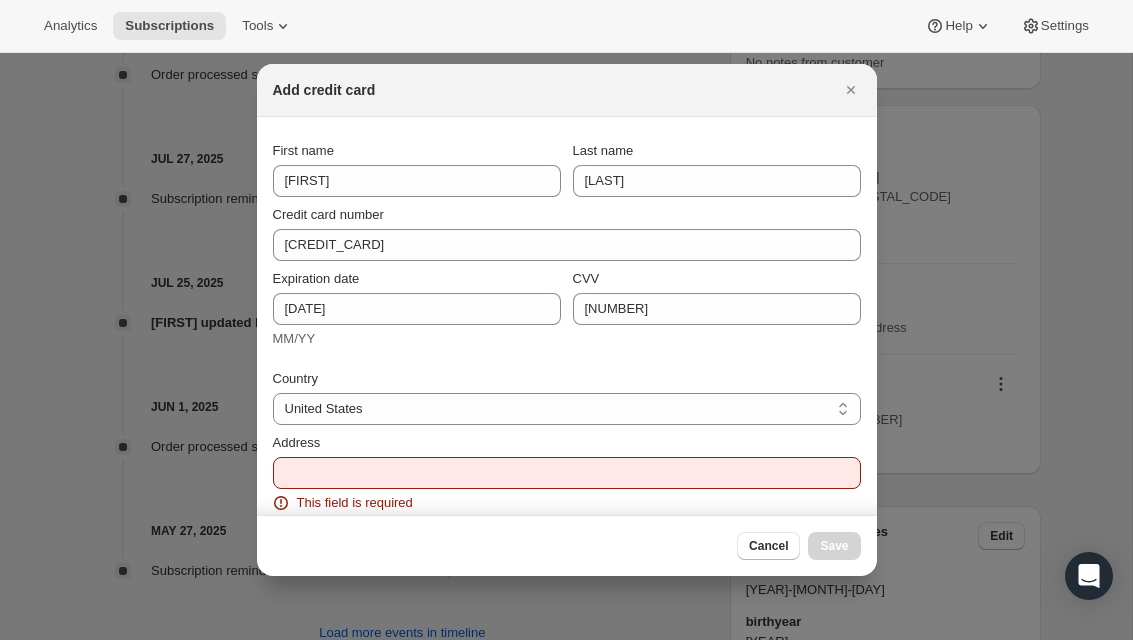 scroll, scrollTop: 0, scrollLeft: 0, axis: both 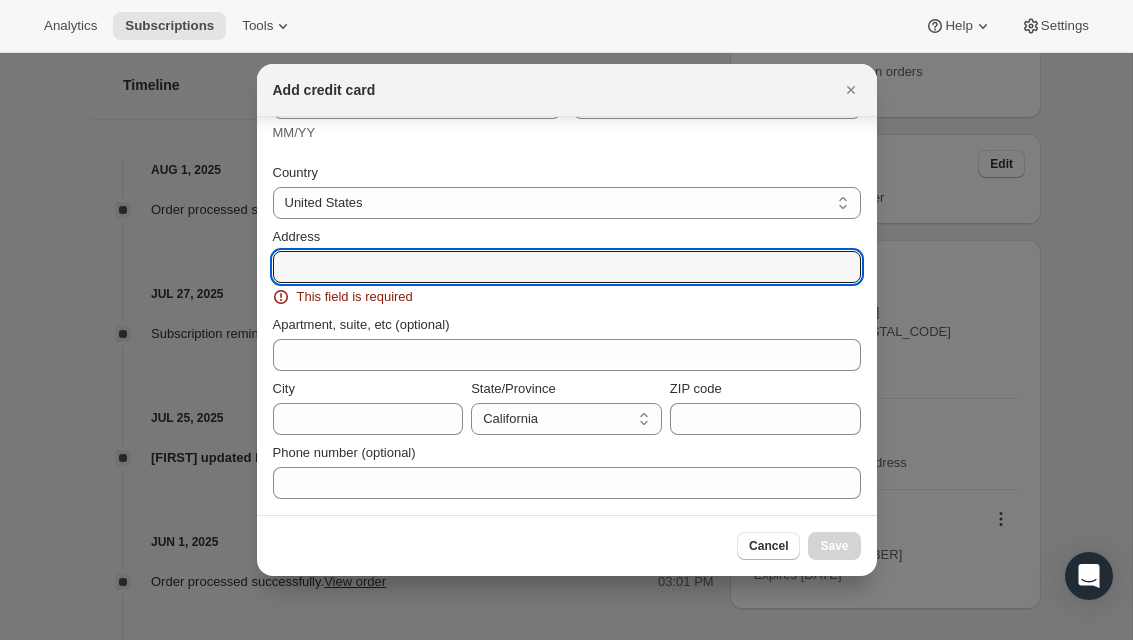 click on "Address" at bounding box center [567, 267] 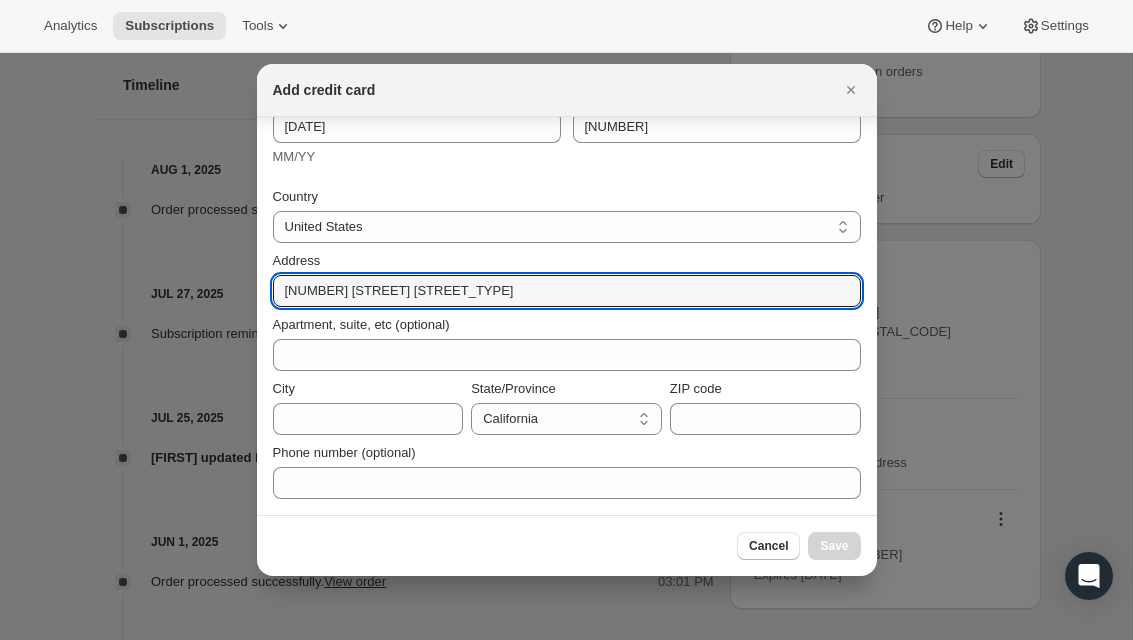 scroll, scrollTop: 182, scrollLeft: 0, axis: vertical 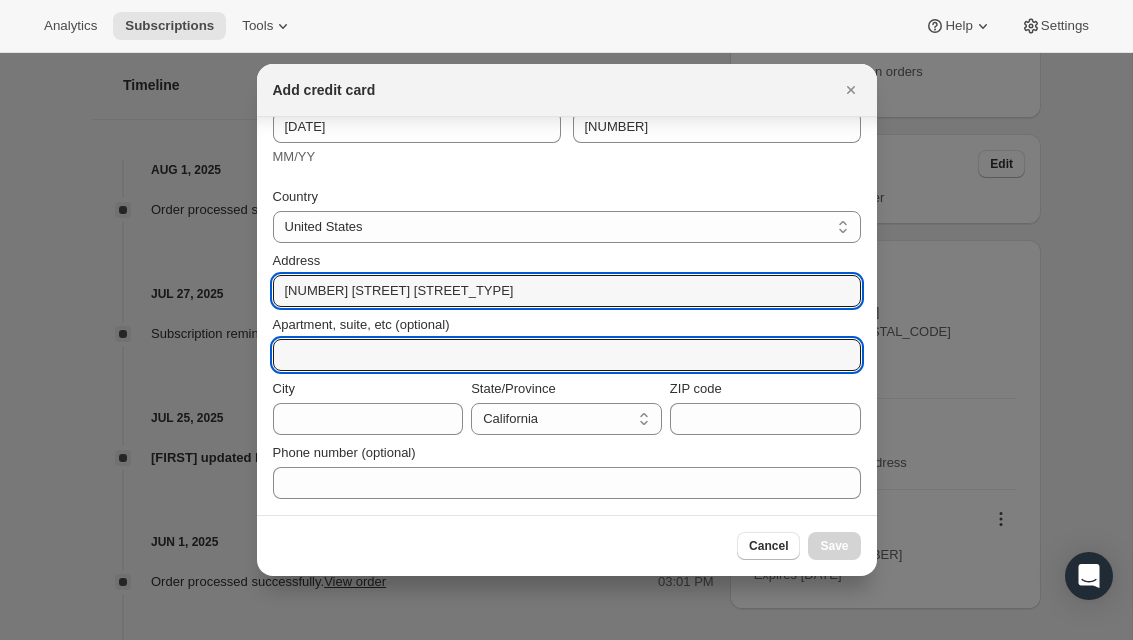 click on "Apartment, suite, etc (optional)" at bounding box center [567, 355] 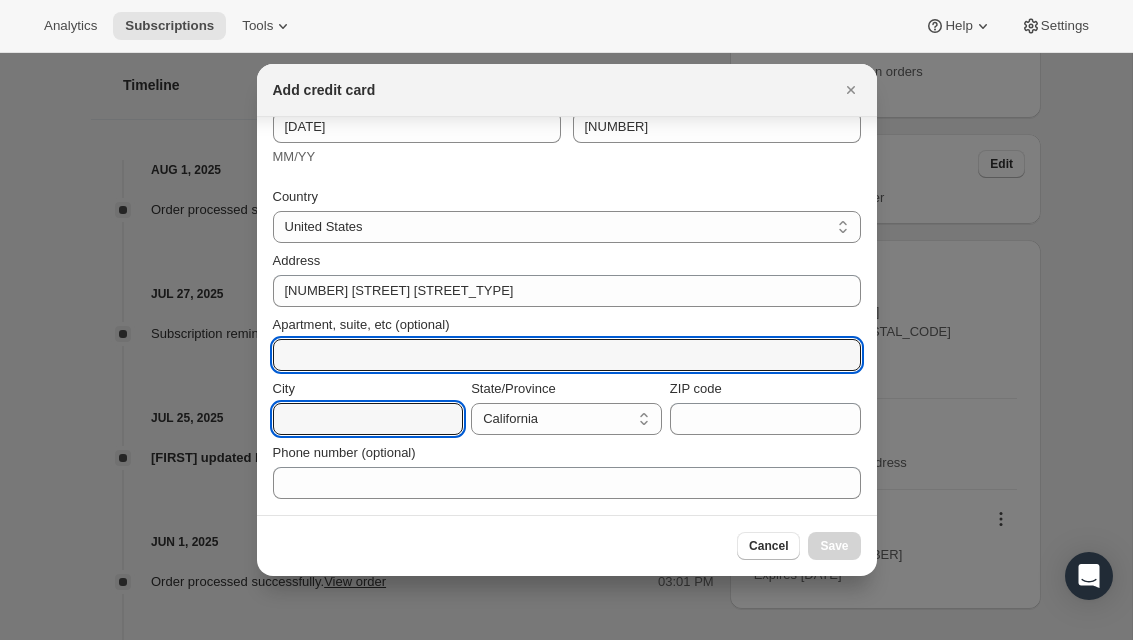 click on "City" at bounding box center (368, 419) 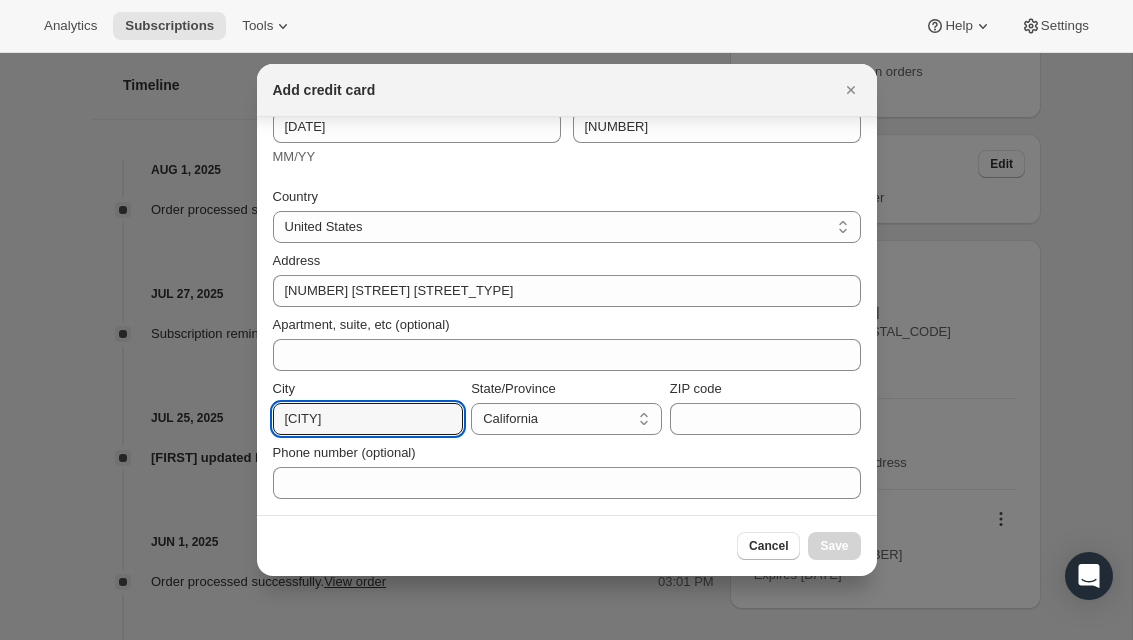 type on "[CITY]" 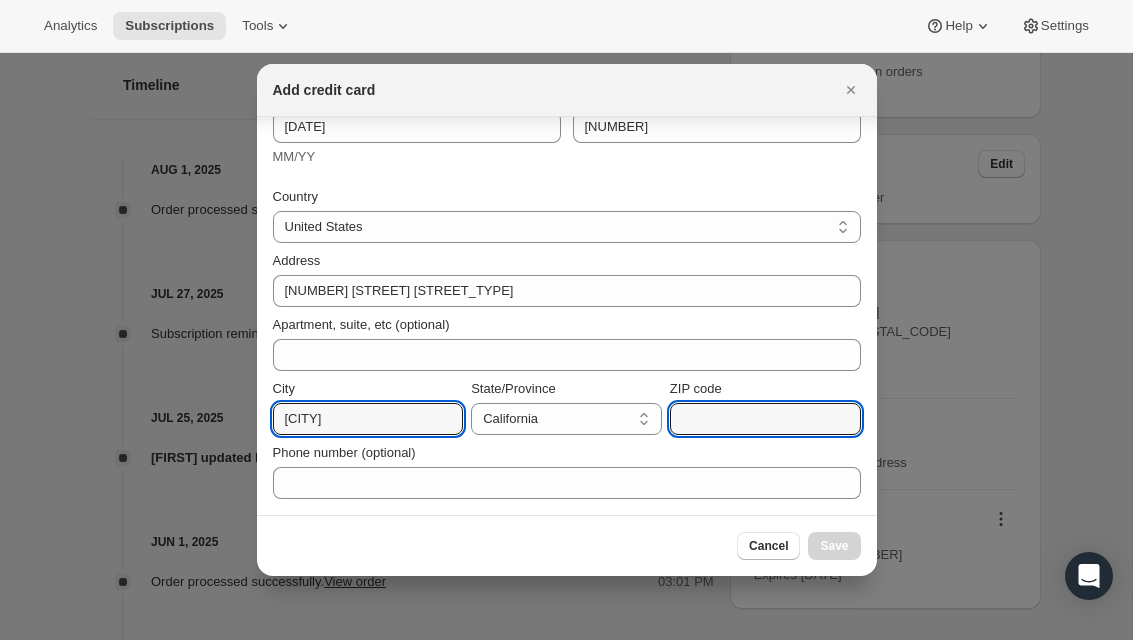click on "ZIP code" at bounding box center (765, 419) 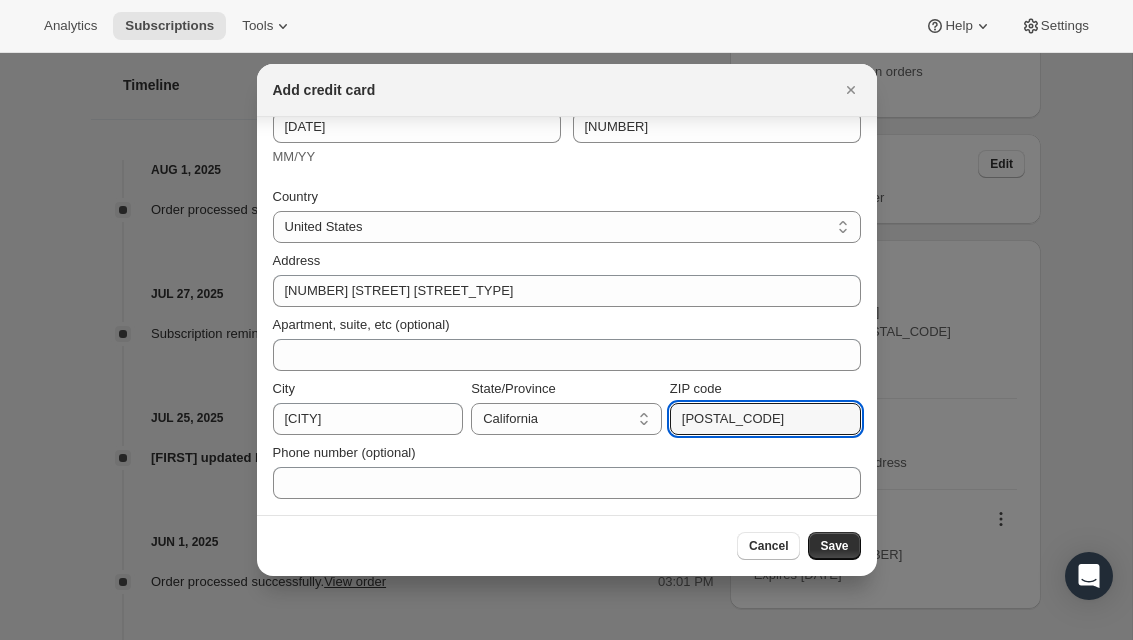 scroll, scrollTop: 182, scrollLeft: 0, axis: vertical 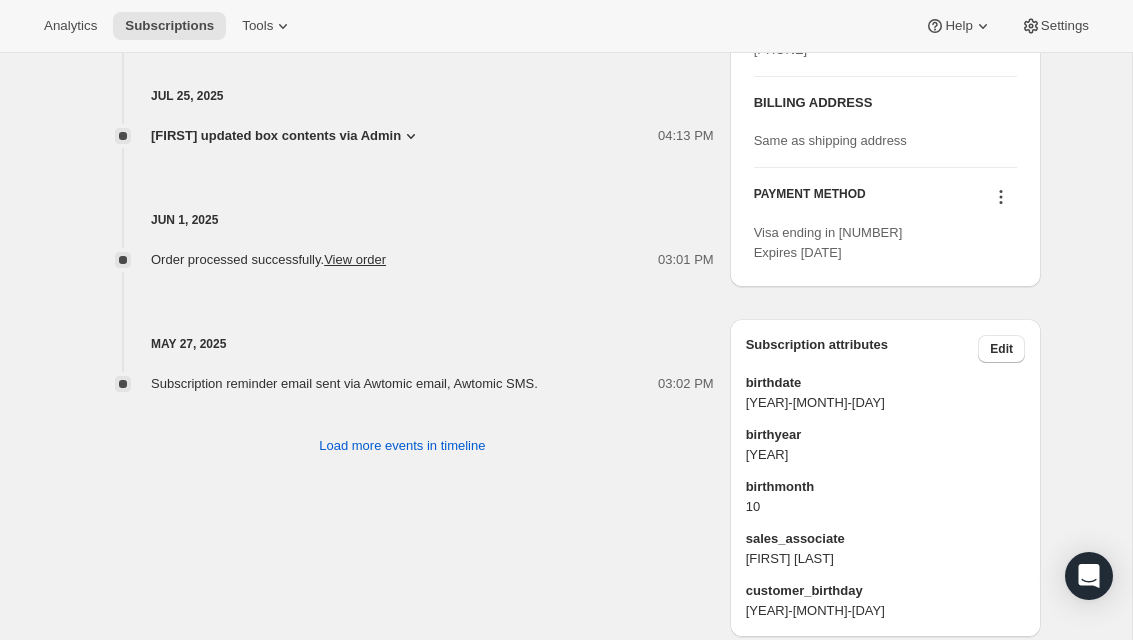 click 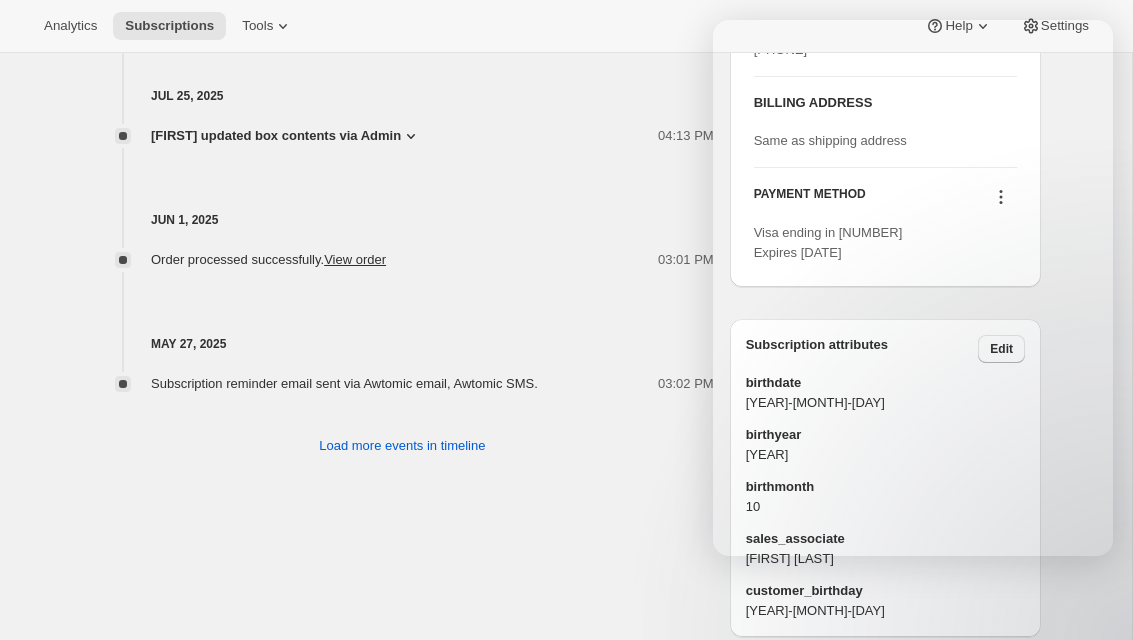 click on "[FIRST] [LAST] the[EMAIL] · [PHONE] 1 subscription [CURRENCY][AMOUNT] LTV [NUMBER] ORDERS $[AMOUNT] [CURRENCY][AMOUNT] [CURRENCY][AMOUNT] [CURRENCY][AMOUNT] [CURRENCY][AMOUNT] Shipping [CURRENCY][AMOUNT] Sales tax (if applicable) is not displayed because it is calculated with each new order.   [CURRENCY][AMOUNT] Apply discount Add product Payment attempts Order Billing date Status Fulfillment [PASSPORT] [DATE]  ·  [TIME]  Complete Paid Attention Incomplete Unfulfilled [PASSPORT] [DATE]  ·  [TIME]  Complete Paid Attention Incomplete Unfulfilled [PASSPORT] [DATE]  ·  [TIME]  Complete Paid Attention Incomplete Unfulfilled Timeline [DATE] Order processed successfully.  View order [TIME] [DATE] Subscription reminder email sent via Awtomic email, Awtomic SMS. [TIME] [DATE] [LAST] updated box contents via Admin [TIME] New box selection 1 - 2022 Dino's Zinfandel 1 - 2022 Russian River Valley Zinfandel Previous box selection 1 - 2022 Finn's Zinfandel 1 - 2020 Pete's Petit Verdot |" at bounding box center (558, -202) 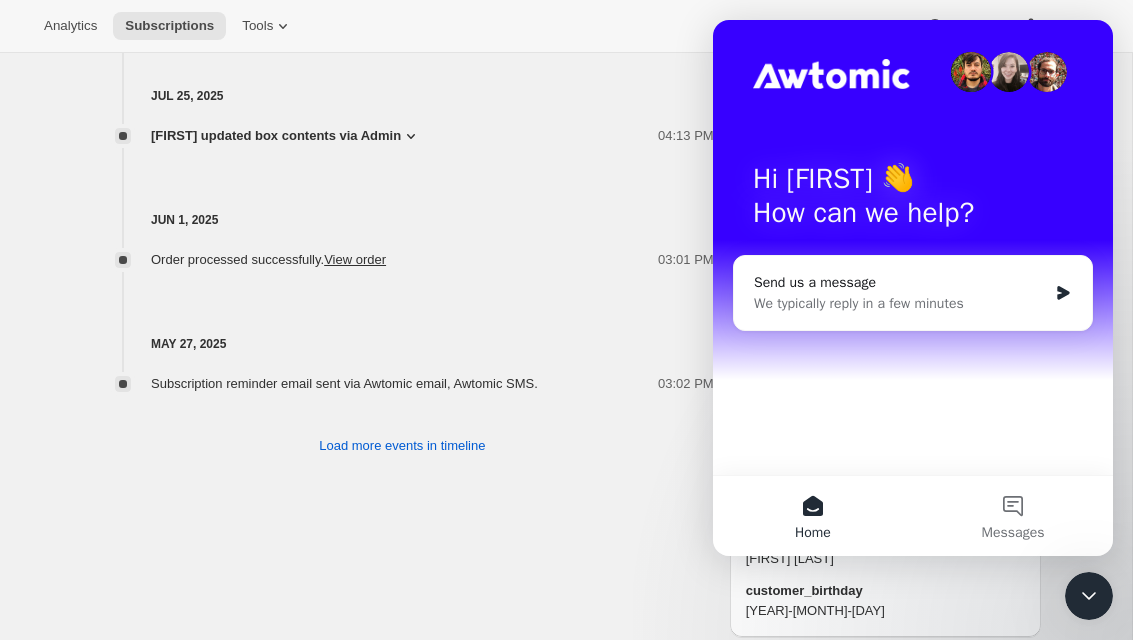 scroll, scrollTop: 0, scrollLeft: 0, axis: both 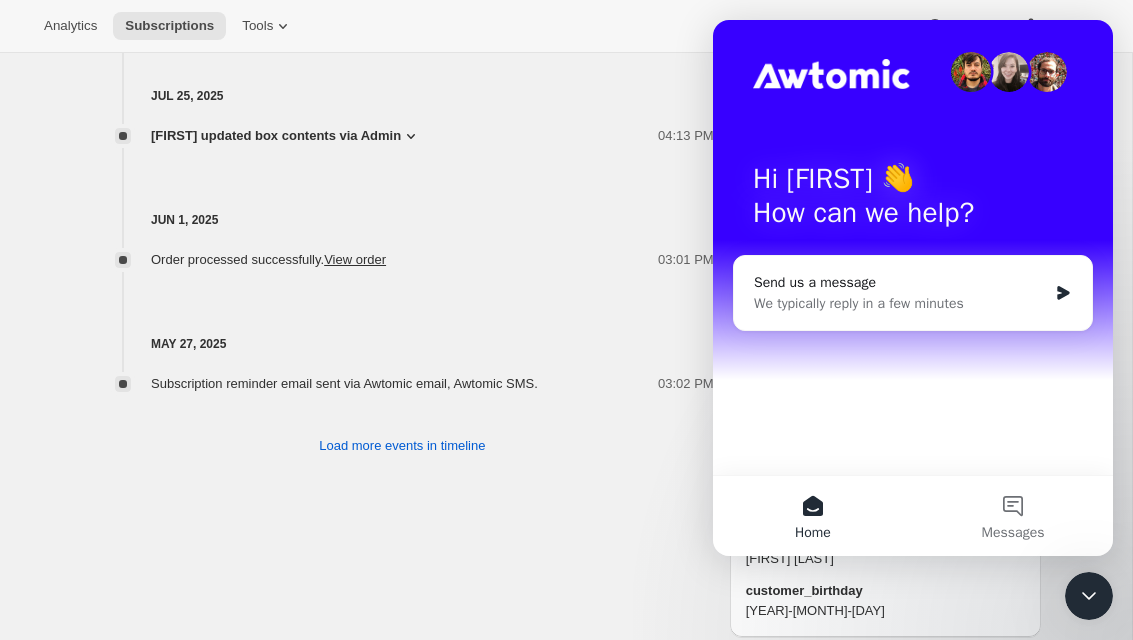 click on "Home" at bounding box center [813, 516] 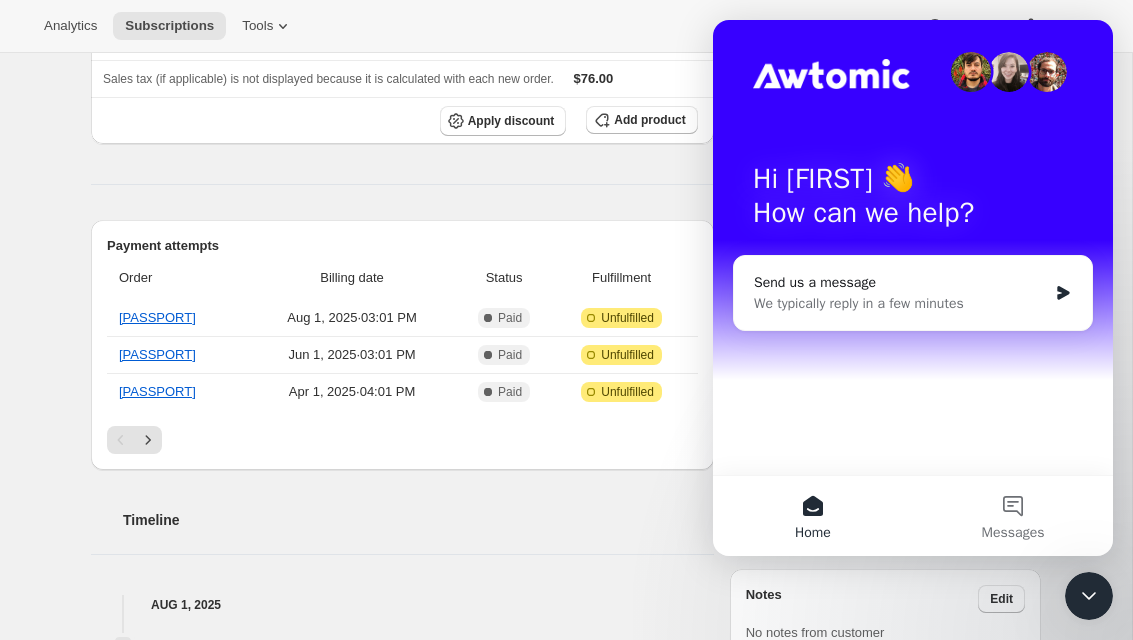scroll, scrollTop: 396, scrollLeft: 0, axis: vertical 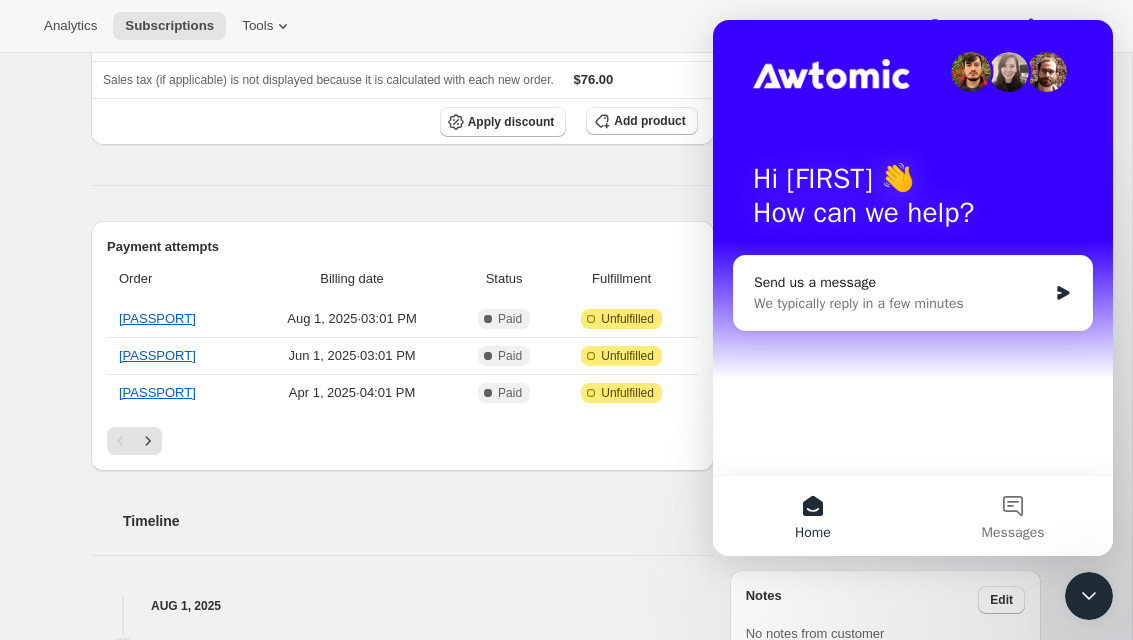 click on "Home" at bounding box center (813, 516) 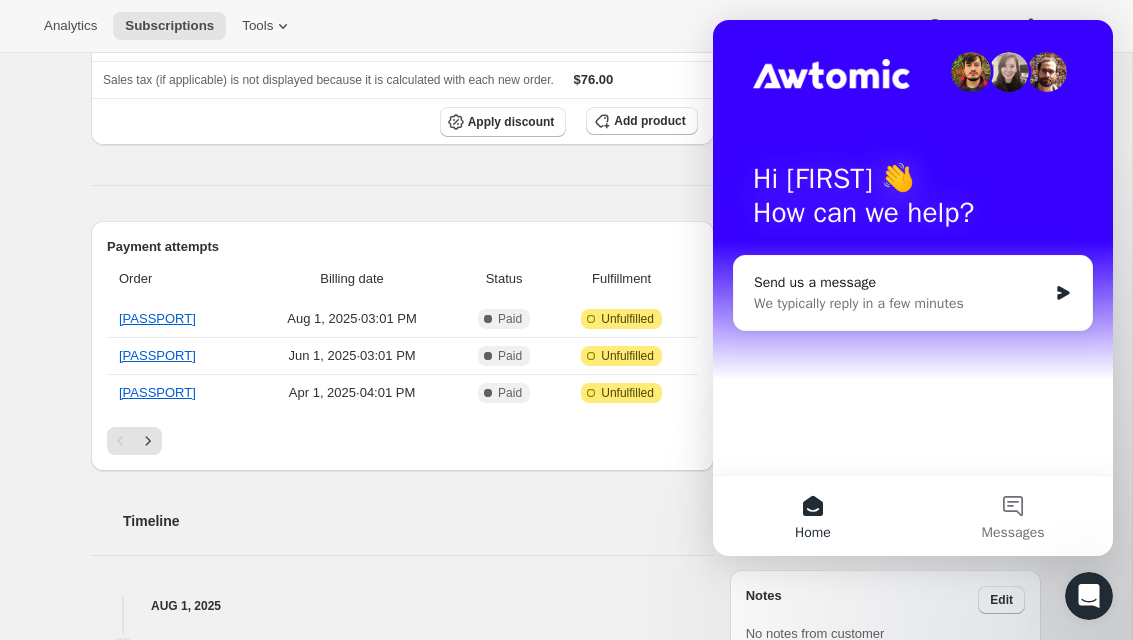 scroll, scrollTop: 1154, scrollLeft: 0, axis: vertical 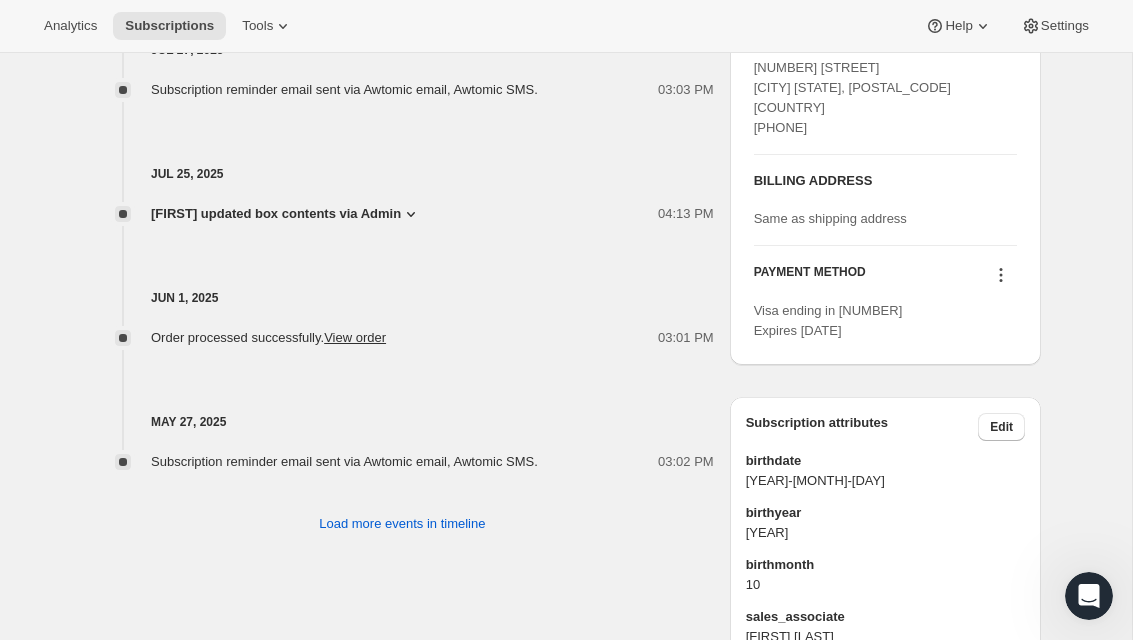 click on "PAYMENT METHOD Visa ending in [NUMBER]
Expires [DATE]" at bounding box center [885, 293] 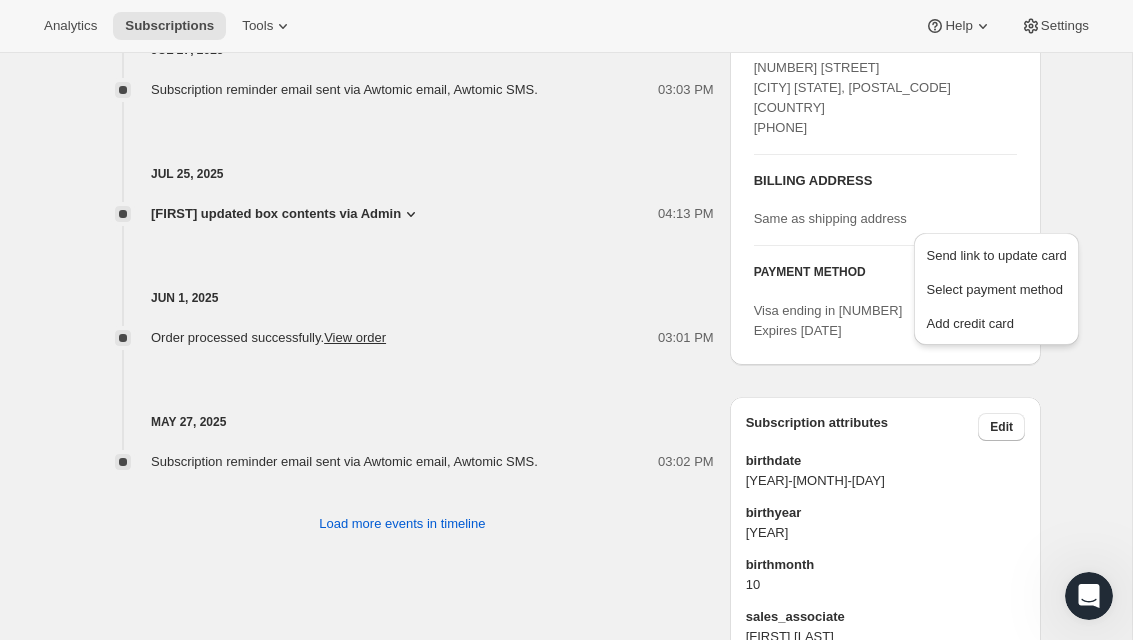 click on "Select payment method" at bounding box center [994, 289] 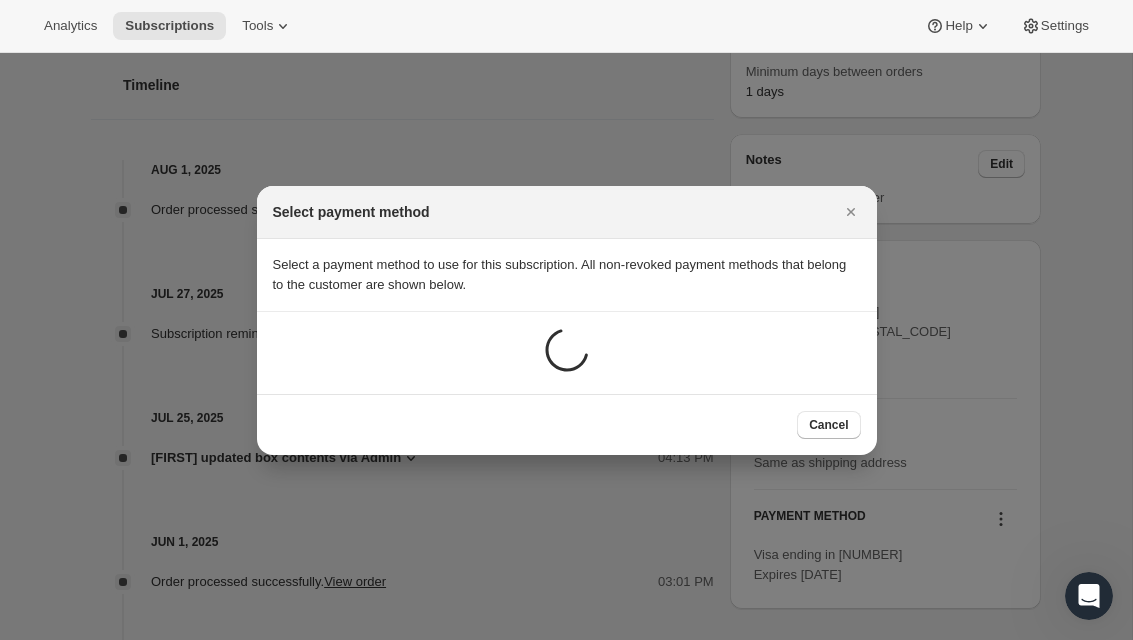 scroll, scrollTop: 0, scrollLeft: 0, axis: both 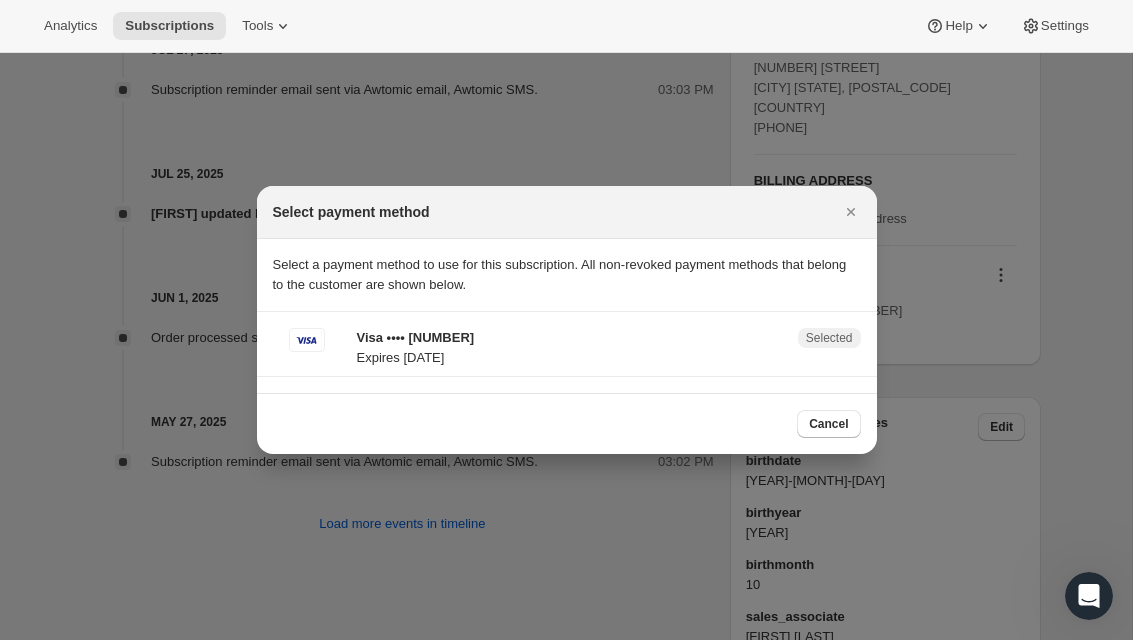 click at bounding box center [851, 212] 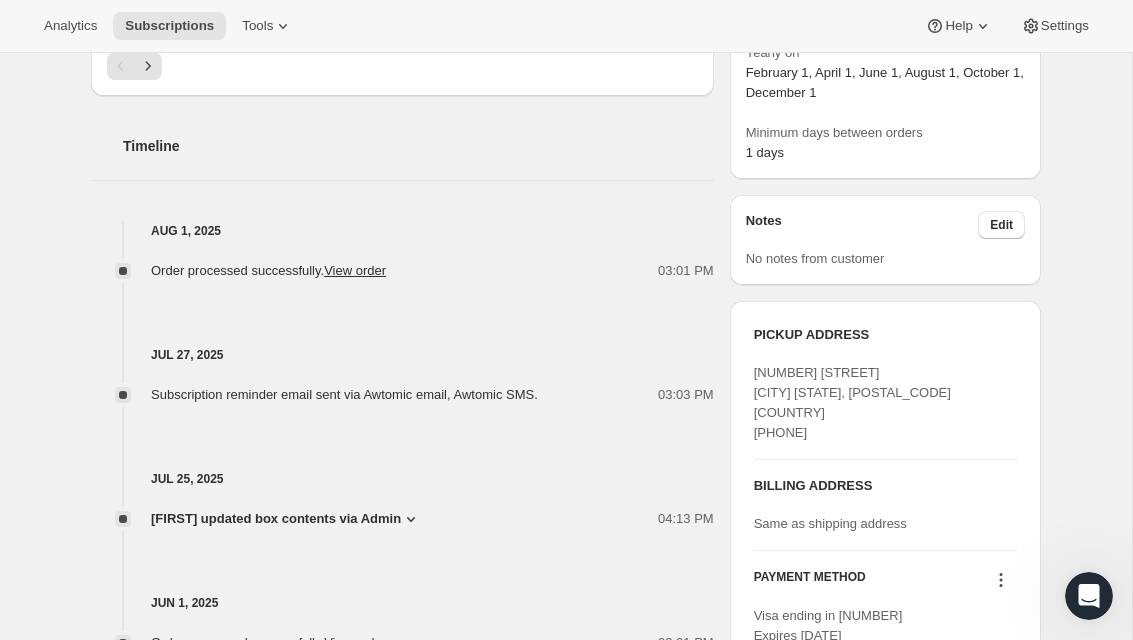 scroll, scrollTop: 828, scrollLeft: 0, axis: vertical 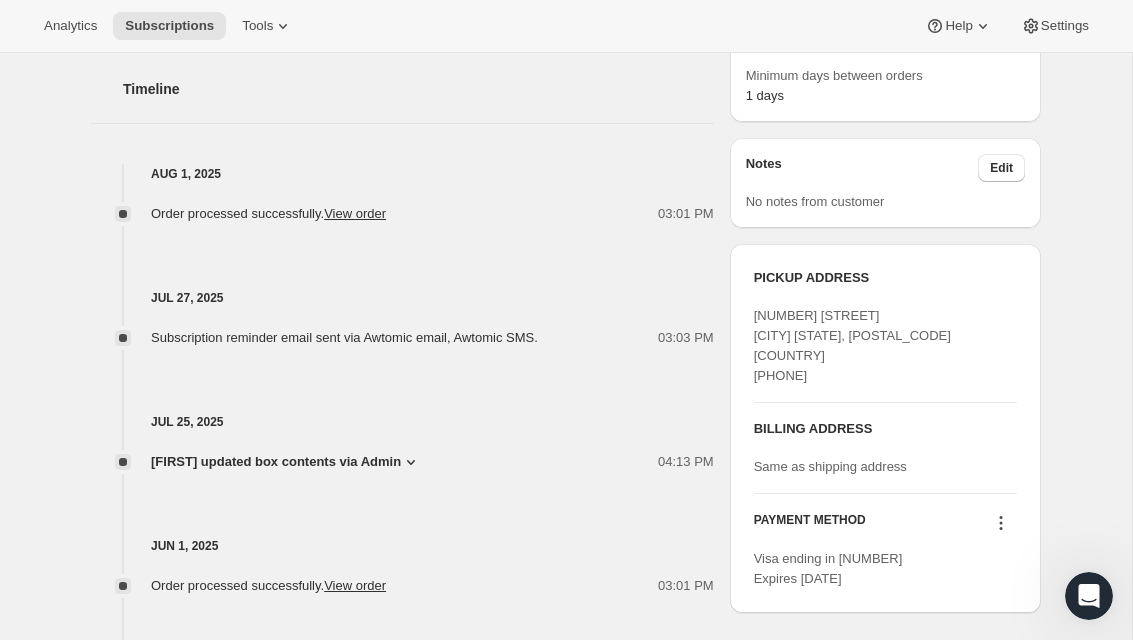 click 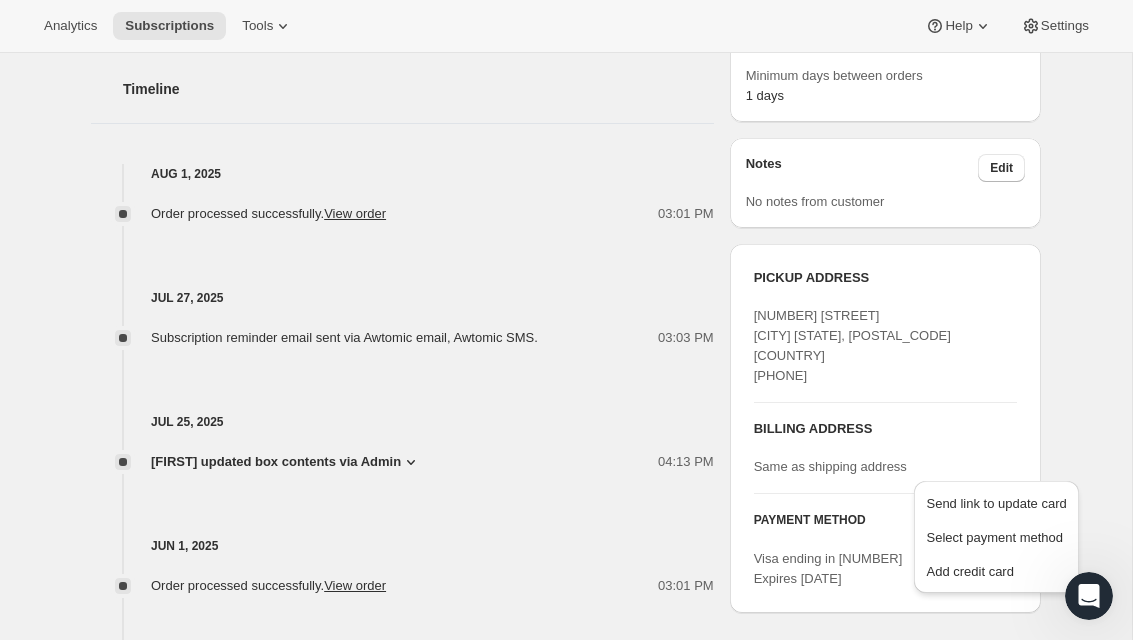 click on "Add credit card" at bounding box center (969, 571) 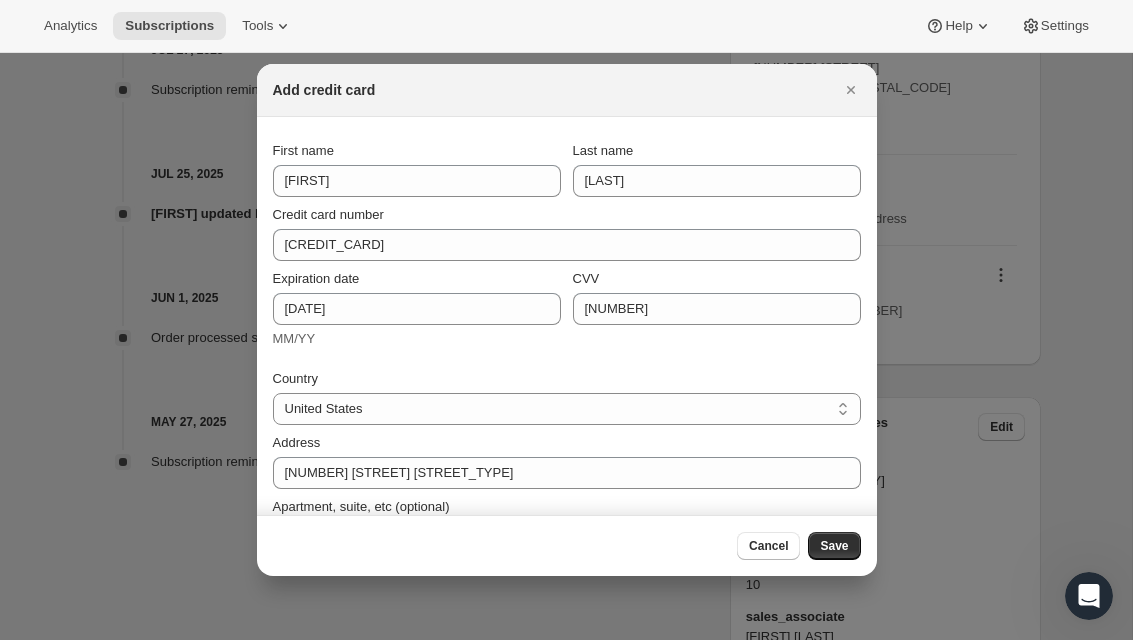 scroll, scrollTop: 828, scrollLeft: 0, axis: vertical 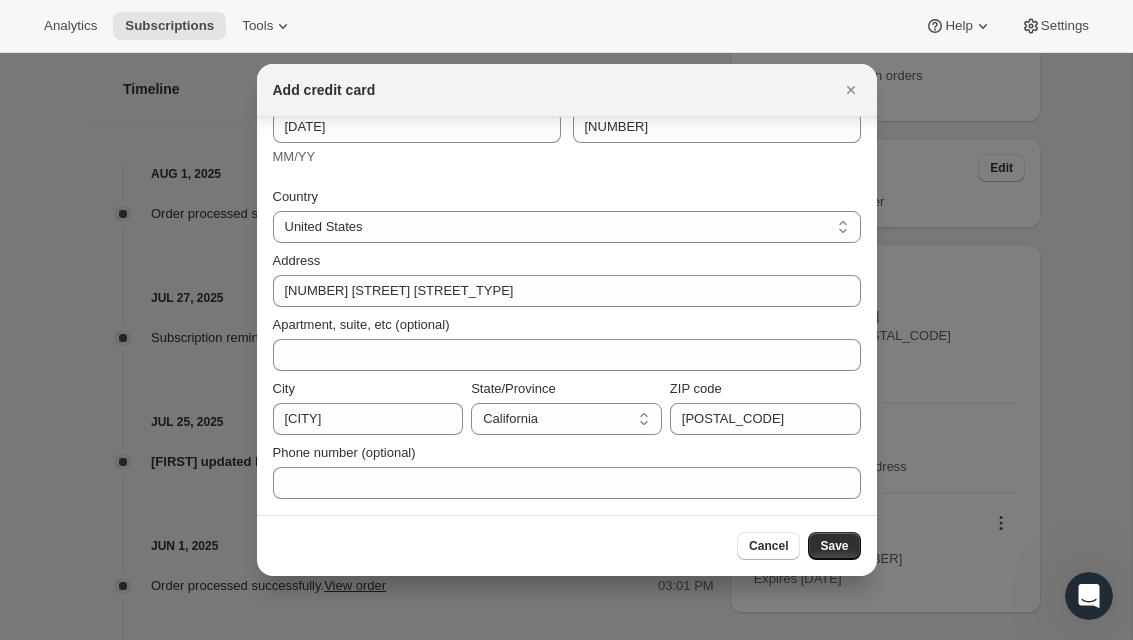 click on "Save" at bounding box center [834, 546] 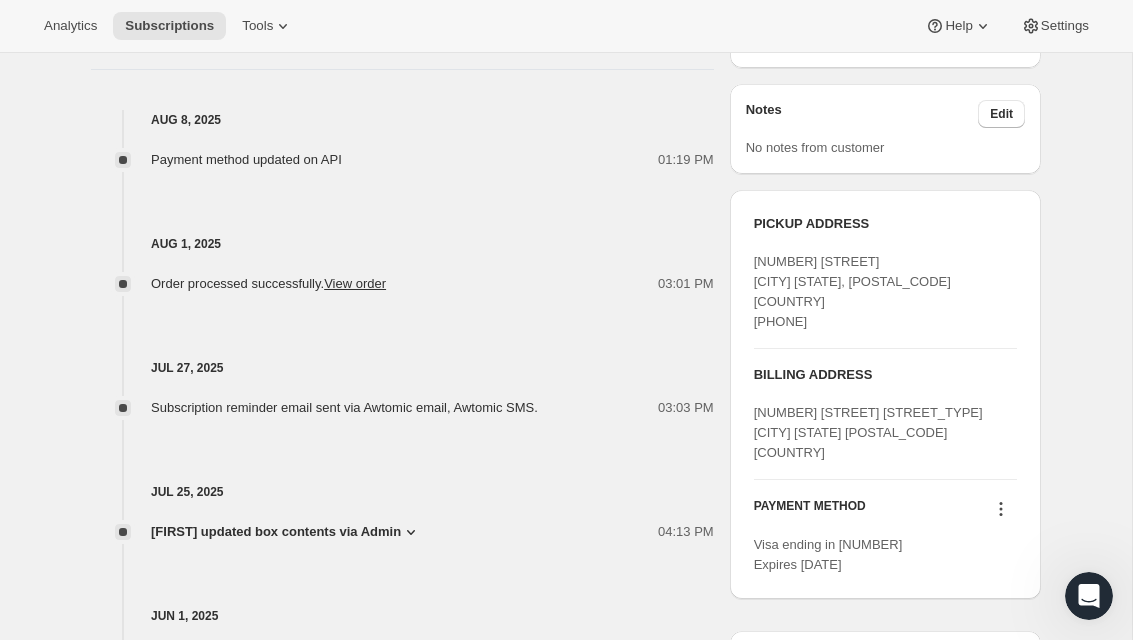 scroll, scrollTop: 896, scrollLeft: 0, axis: vertical 